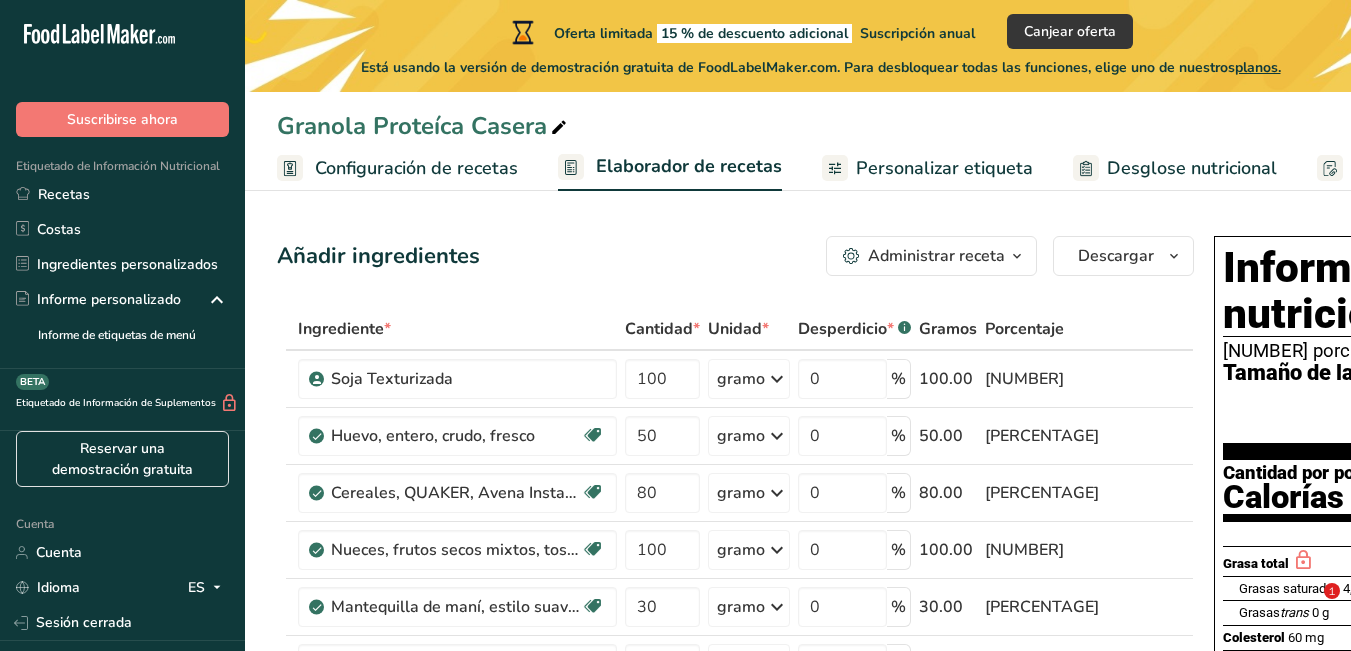 scroll, scrollTop: 0, scrollLeft: 0, axis: both 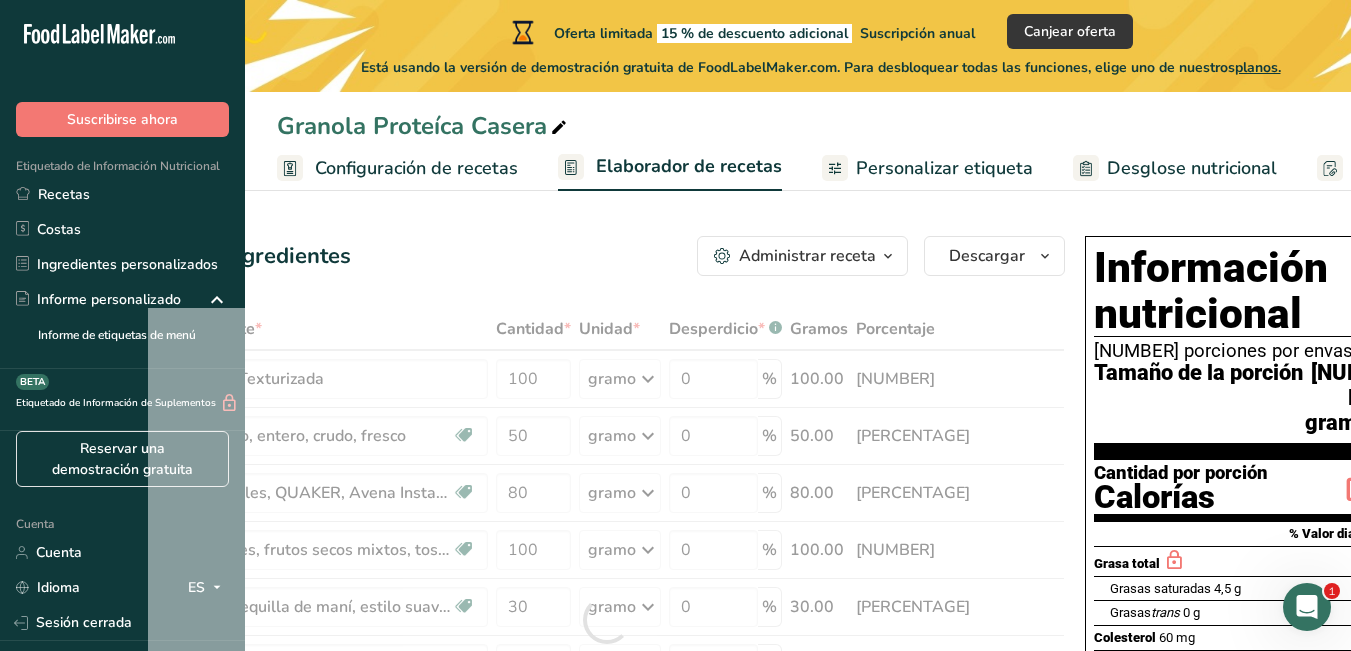 click on "Añadir ingredientes
Administrar receta         Eliminar receta             Duplicar receta               Receta de escalar               Guardar como subreceta   .a-a{fill:#347362;}.b-a{fill:#fff;}                                 Desglose nutricional                 Tarjeta de la receta
Novedad
Informe de patrón de aminoácidos             Historial de actividades
Descargar
Elija su estilo de etiqueta preferido
Etiqueta estándar FDA
Etiqueta estándar FDA
El formato más común para etiquetas de información nutricional en cumplimiento con el tipo de letra, estilo y requisitos de la FDA.
Etiqueta tabular FDA
Un formato de etiqueta conforme a las regulaciones de la FDA presentada en una disposición tabular (horizontal).
Etiqueta lineal FDA" at bounding box center (669, 946) 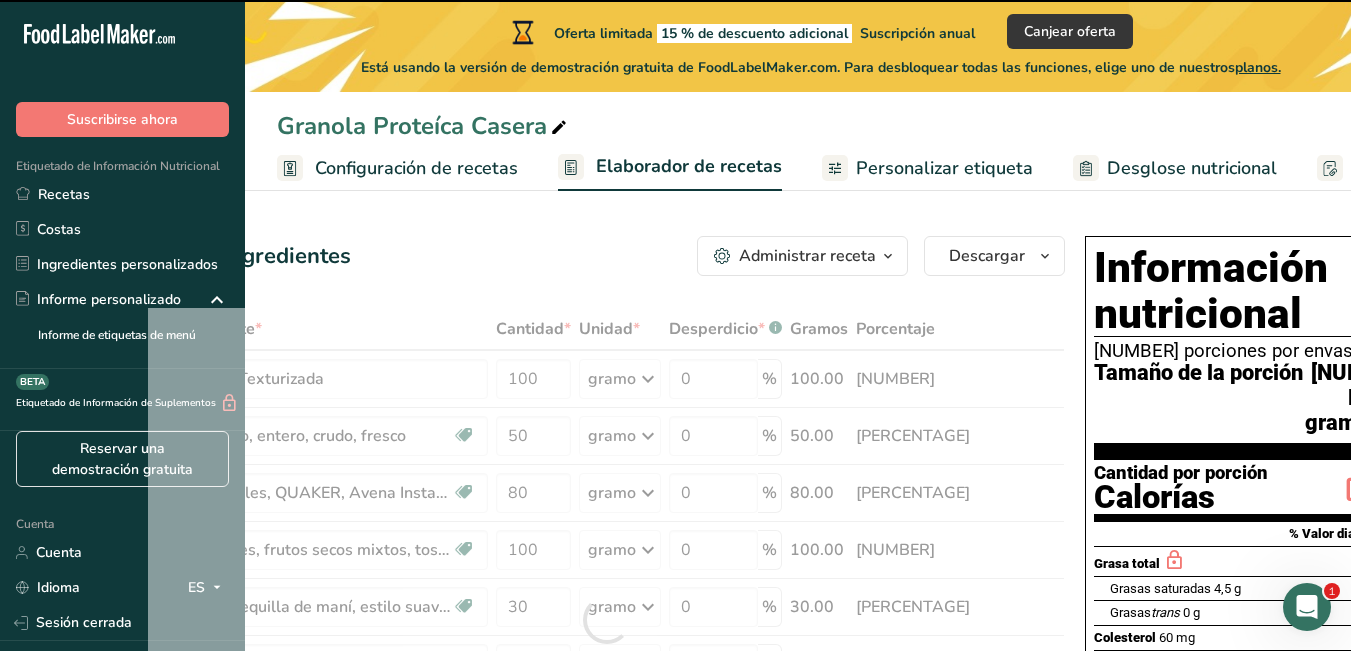 click on "Granola Proteíca Casera" at bounding box center (412, 126) 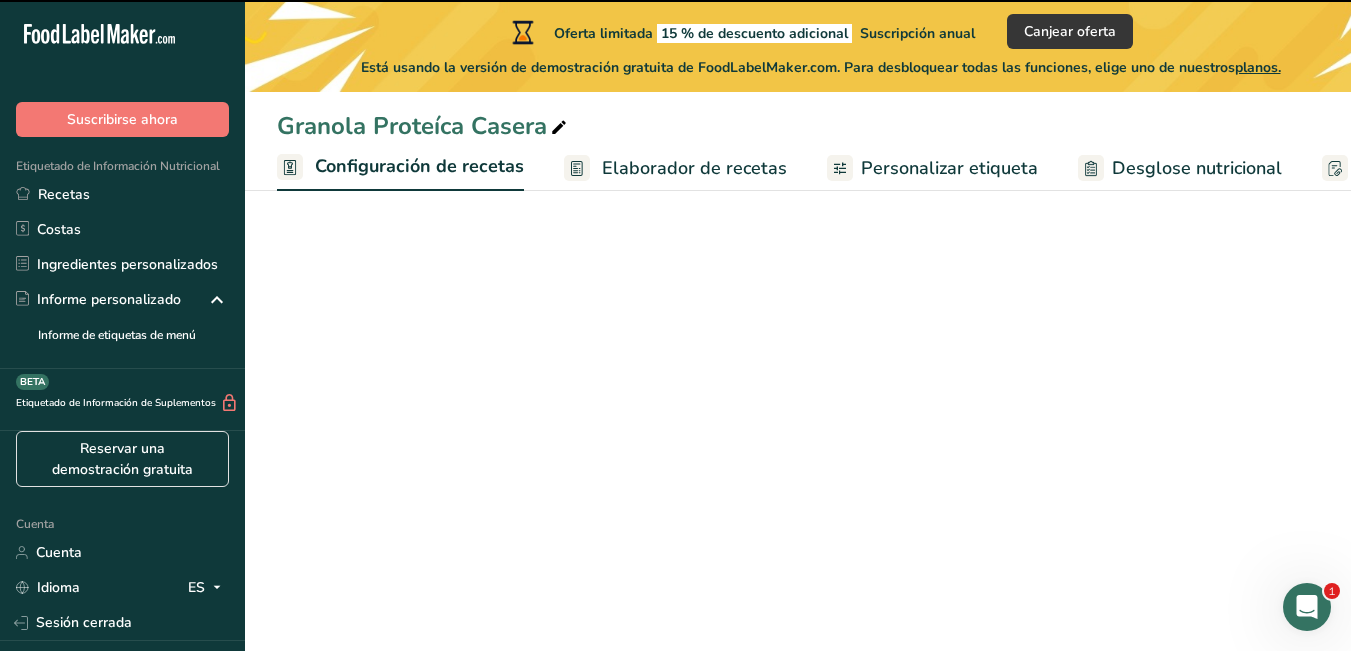 scroll, scrollTop: 0, scrollLeft: 7, axis: horizontal 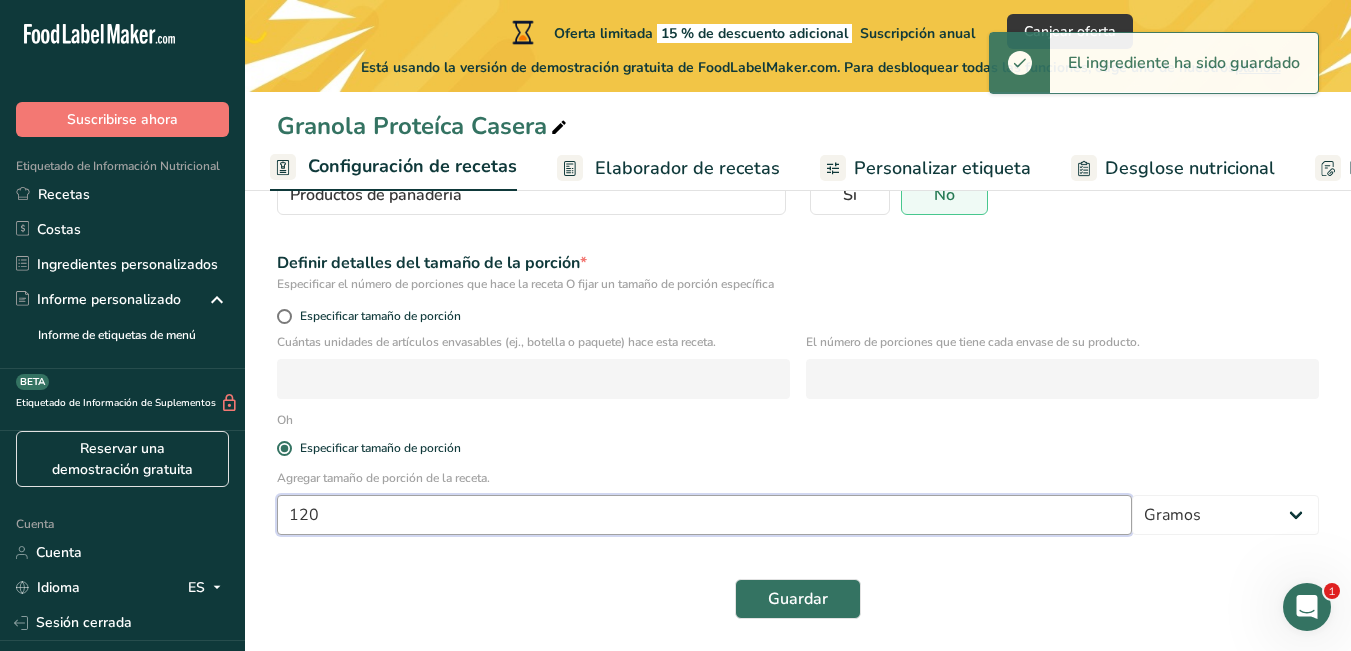 drag, startPoint x: 503, startPoint y: 511, endPoint x: 276, endPoint y: 512, distance: 227.0022 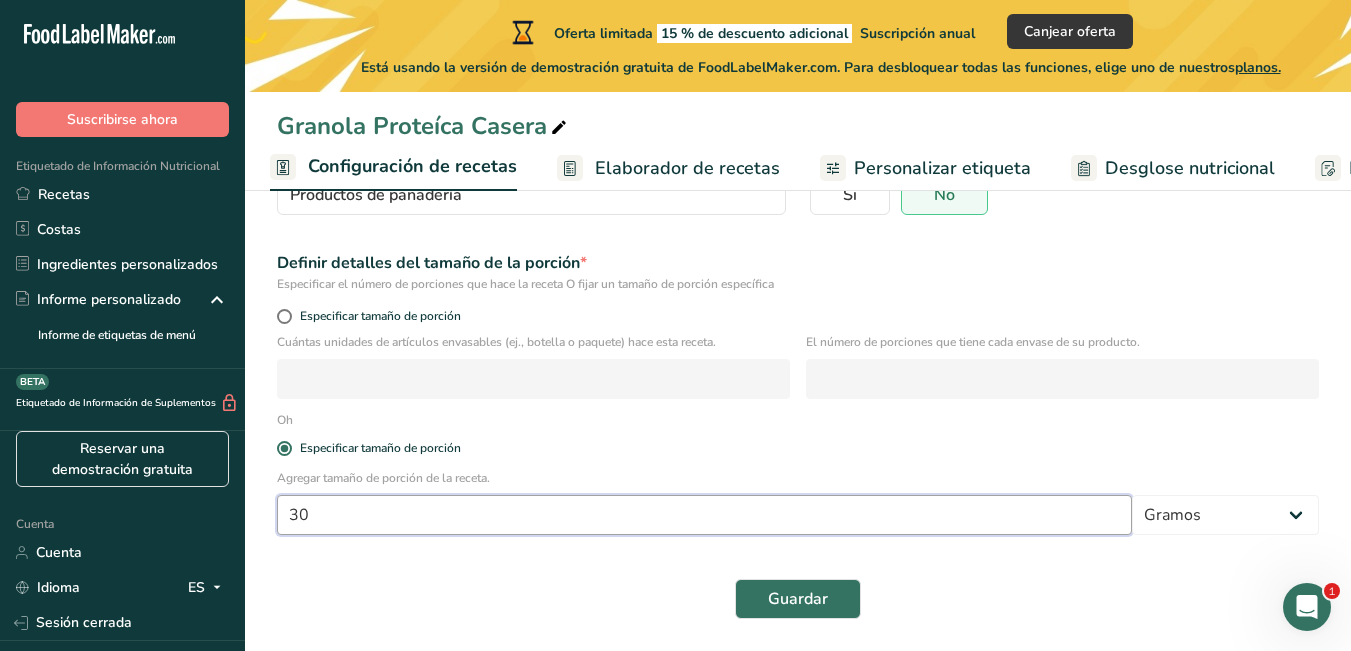 type on "30" 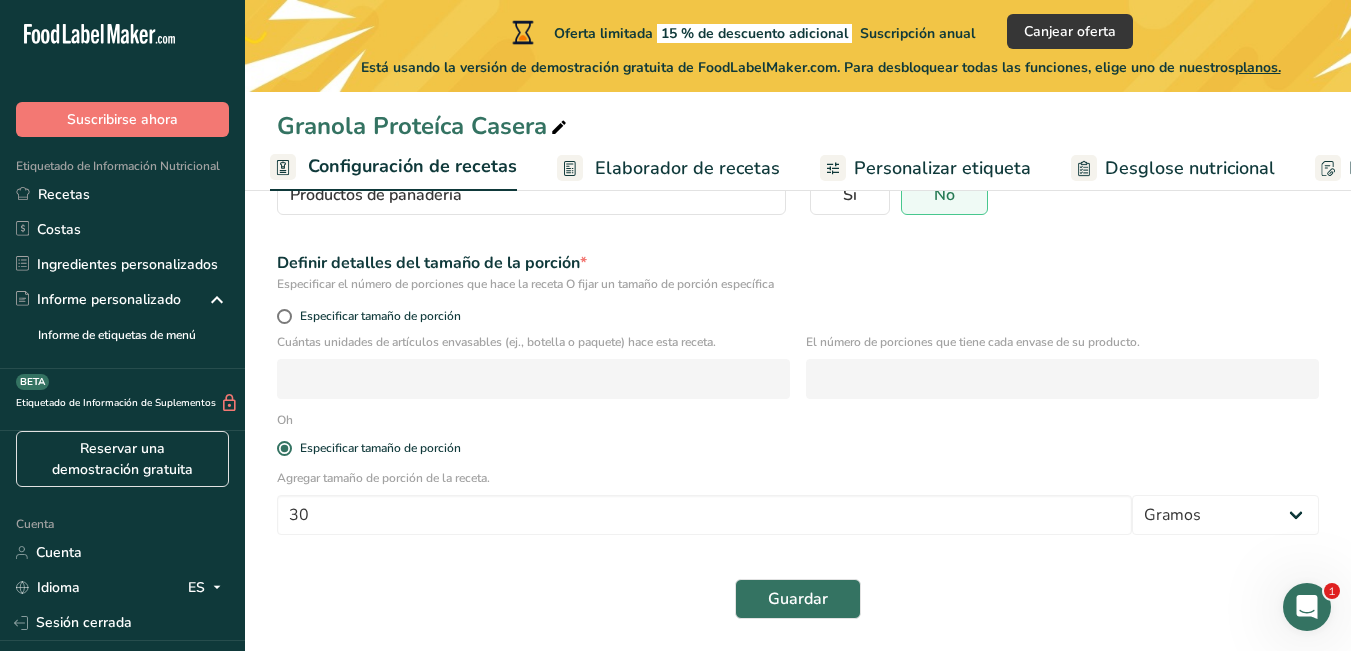 click on "Nombre de la receta  *   Granola Proteíca Casera
Código de receta
.a-a{fill:#347362;}.b-a{fill:#fff;}
Categoría de la receta  *
Seleccione una categoría para organizar sus recetas.
Productos de panadería
Categorías estándar
Categorías personalizadas
.a-a{fill:#347362;}.b-a{fill:#fff;}
Productos de panadería
Bebidas
Confitería
Comidas cocinadas, ensaladas y salsas.
Lácteos
Aperitivos
Añadir nueva categoría
¿Su receta es líquida?  *   .a-a{fill:#347362;}.b-a{fill:#fff;}           Si   No
Definir detalles del tamaño de la porción  *
Especificar tamaño de porción
Oh
[NUMBER]" at bounding box center (798, 318) 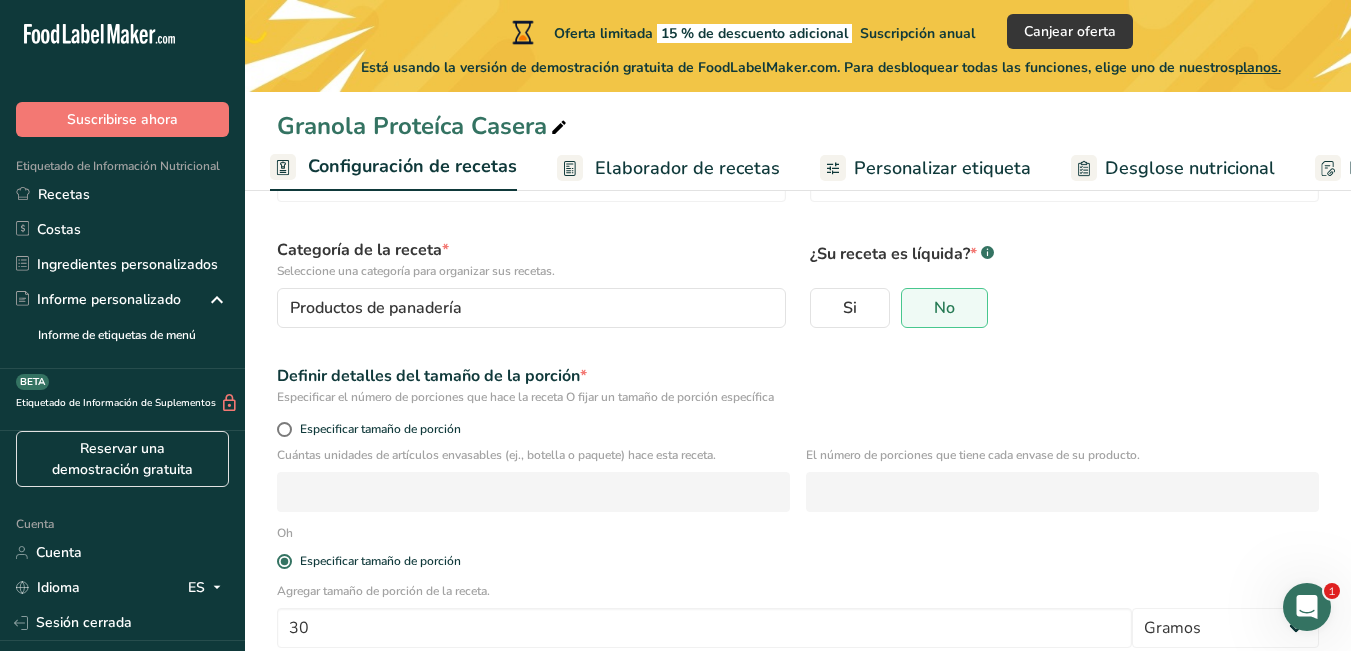 scroll, scrollTop: 231, scrollLeft: 0, axis: vertical 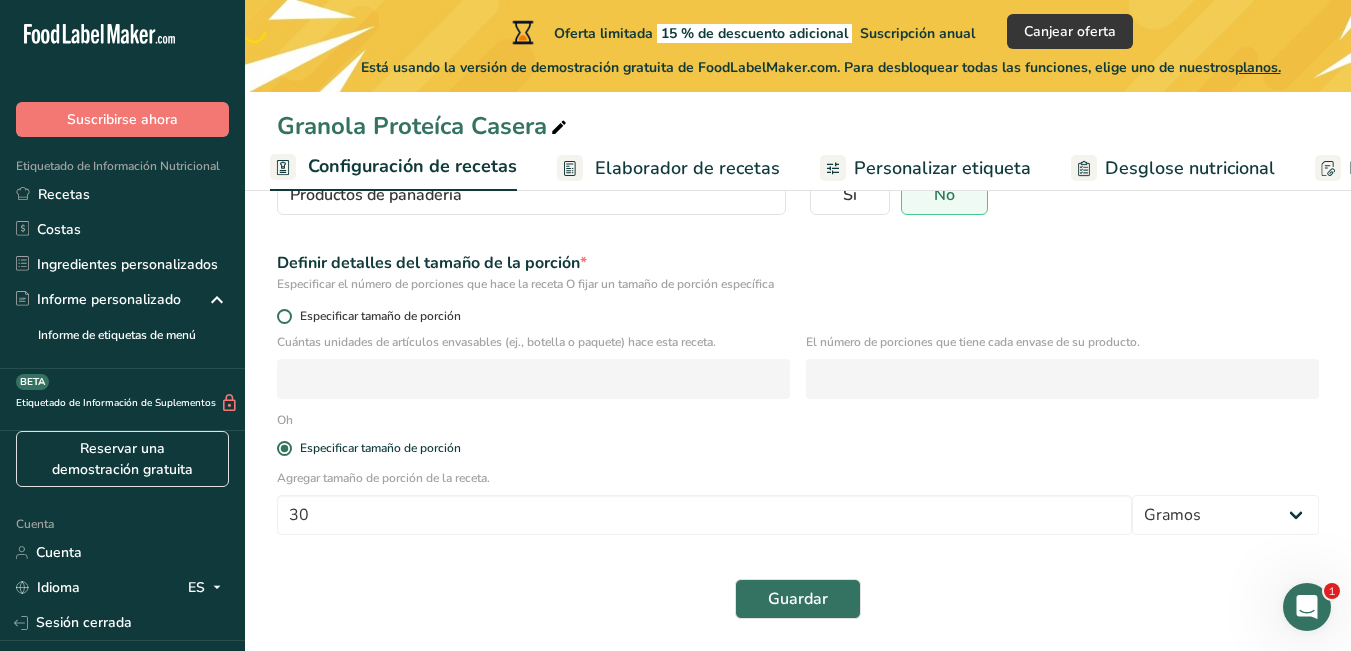 click on "Especificar tamaño de porción" at bounding box center [380, 316] 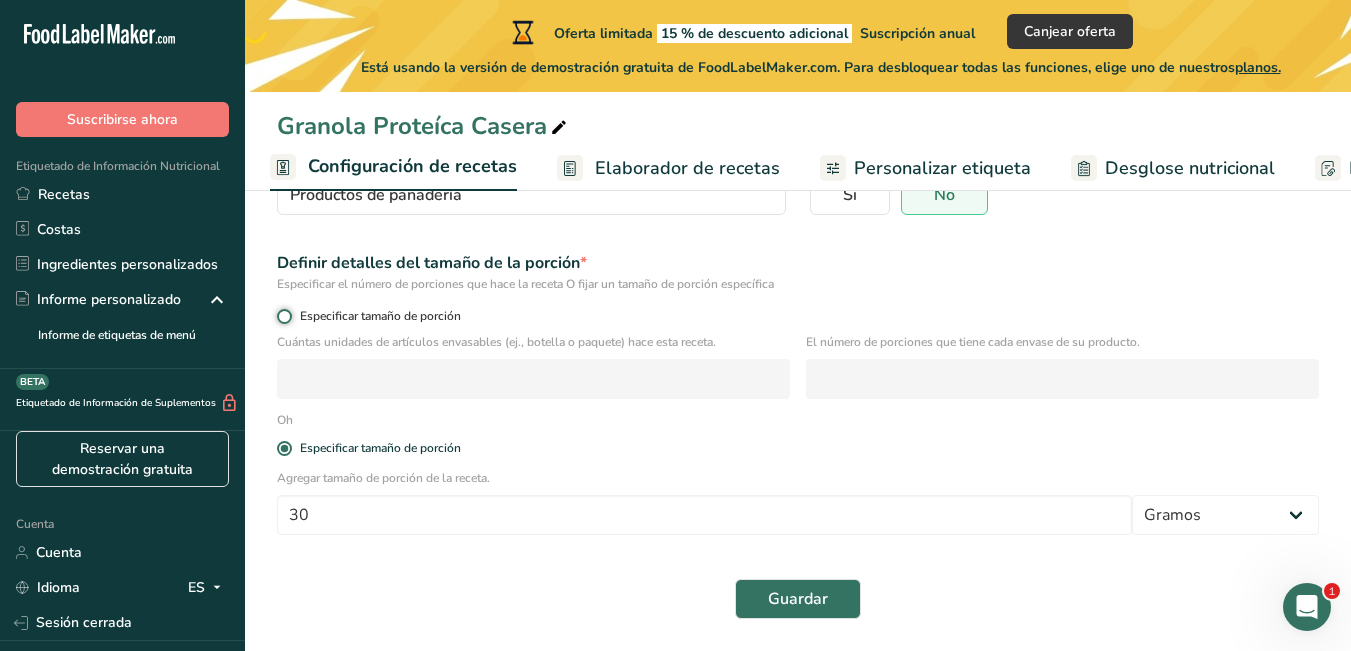 click on "Especificar tamaño de porción" at bounding box center (283, 316) 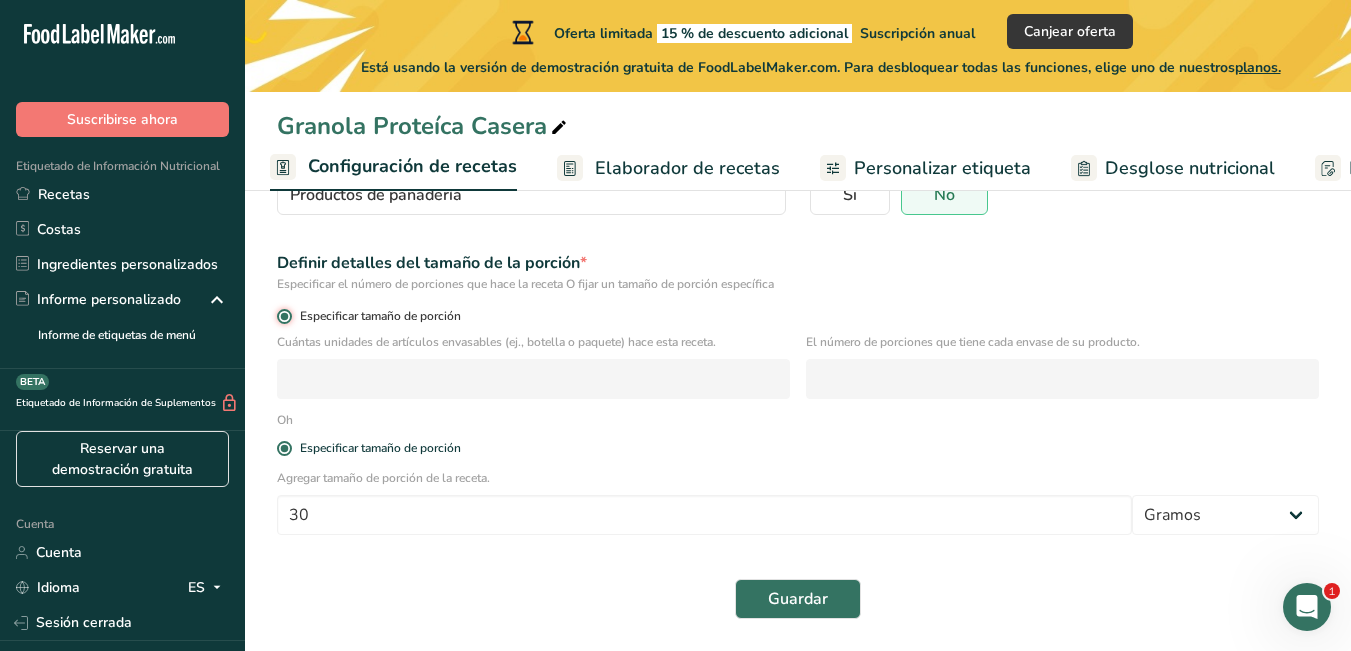 radio on "false" 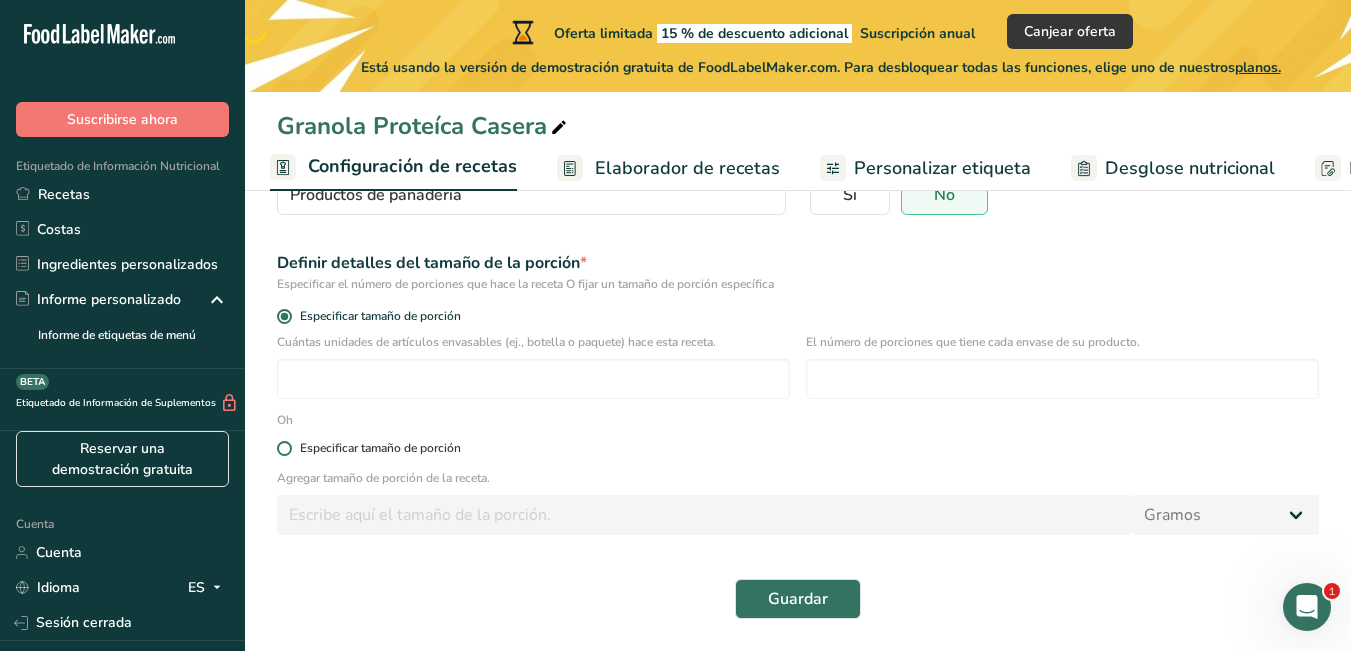 click on "Especificar tamaño de porción" at bounding box center [380, 448] 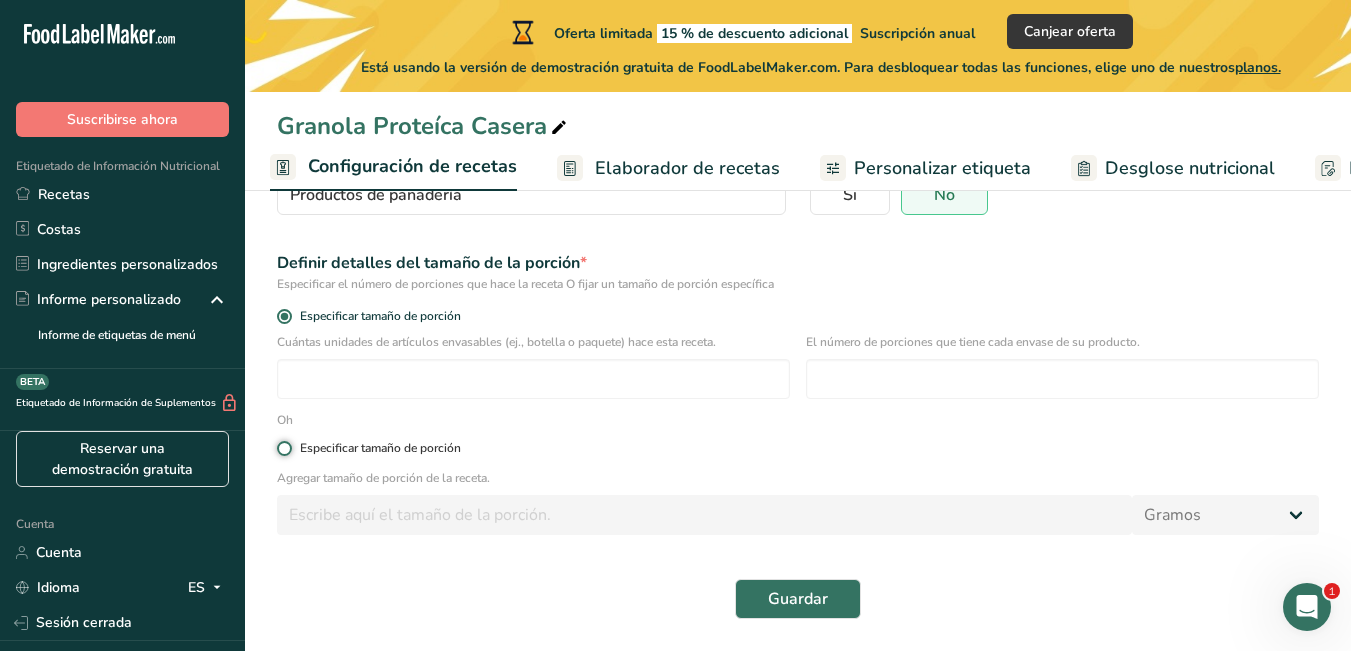 click on "Especificar tamaño de porción" at bounding box center [283, 448] 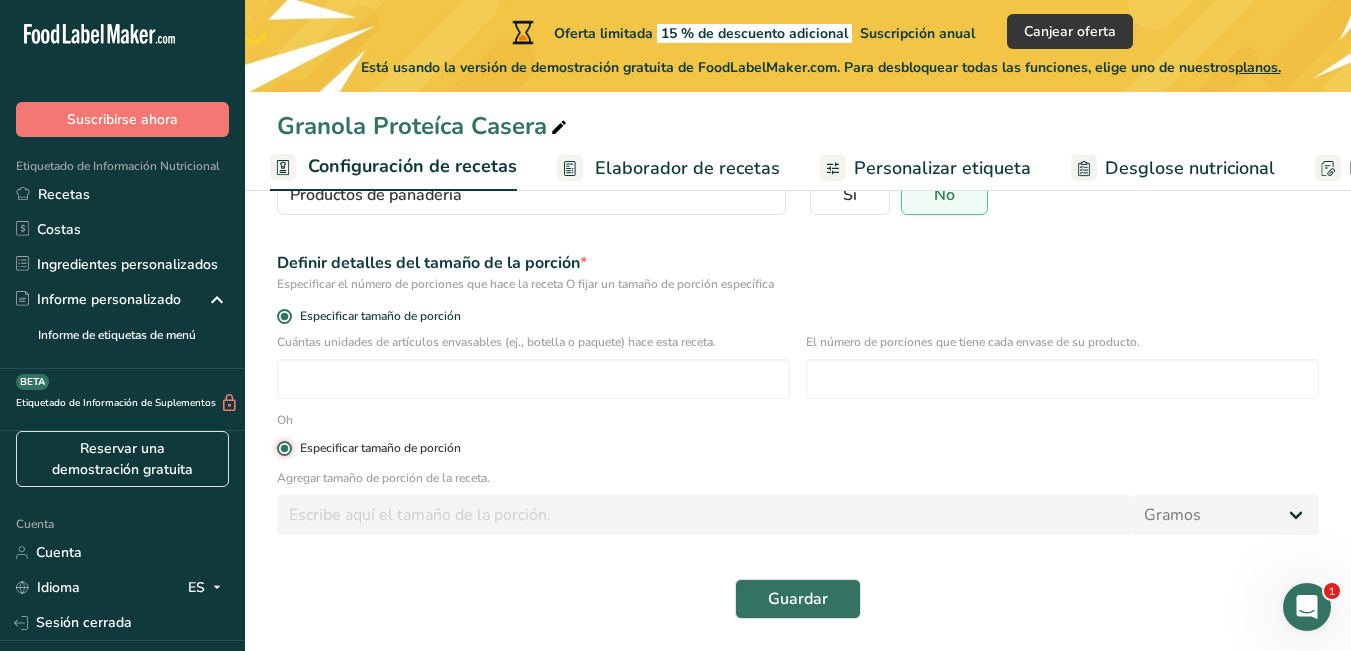radio on "false" 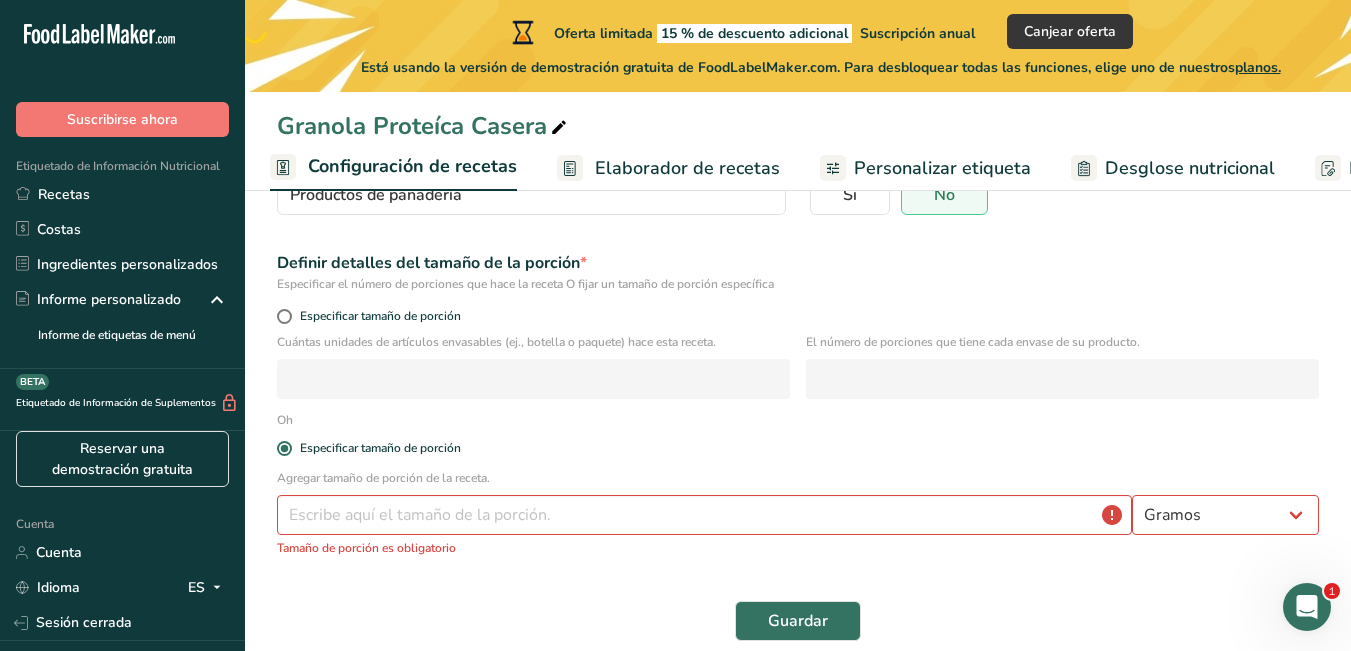 click on "Tamaño de porción es obligatorio" at bounding box center [366, 548] 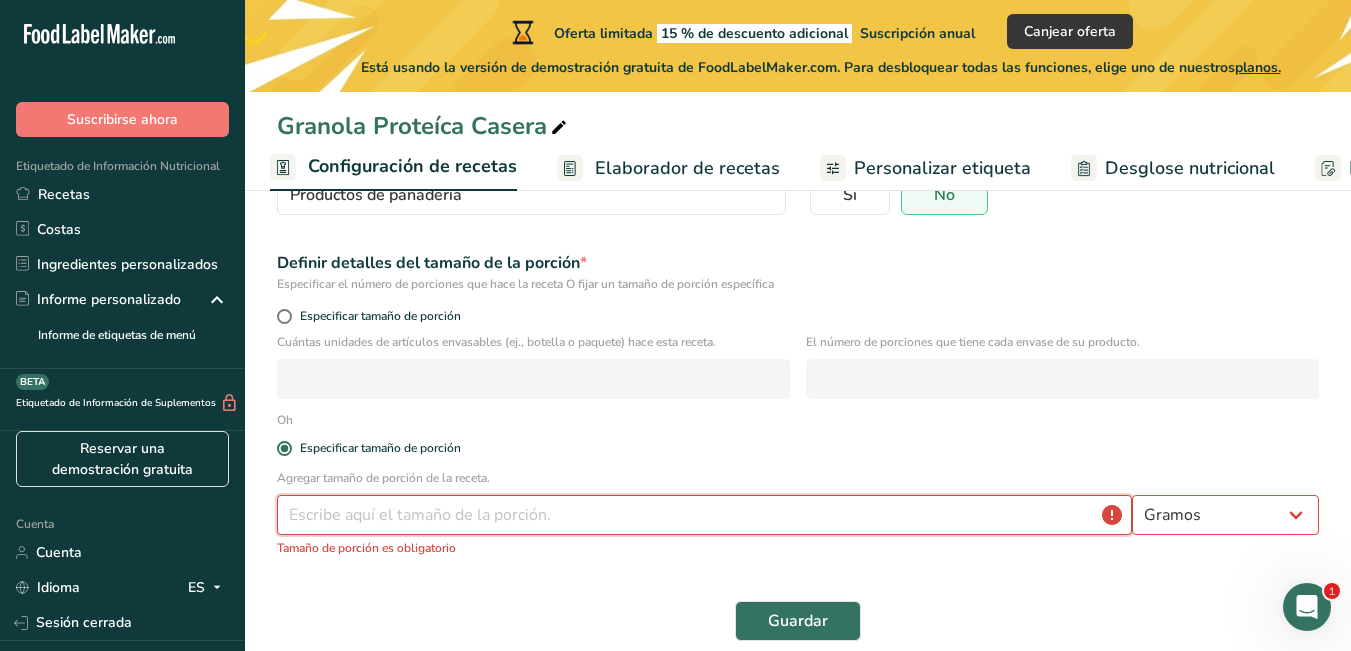 click at bounding box center [704, 515] 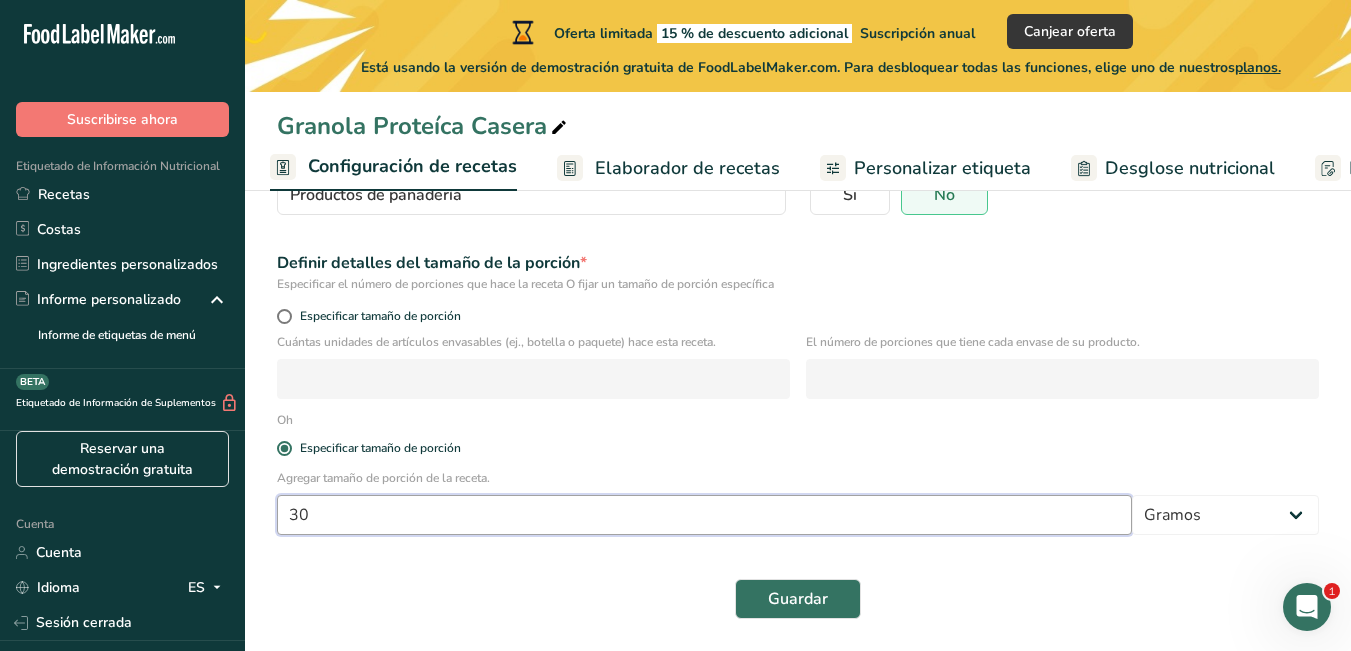 type on "30" 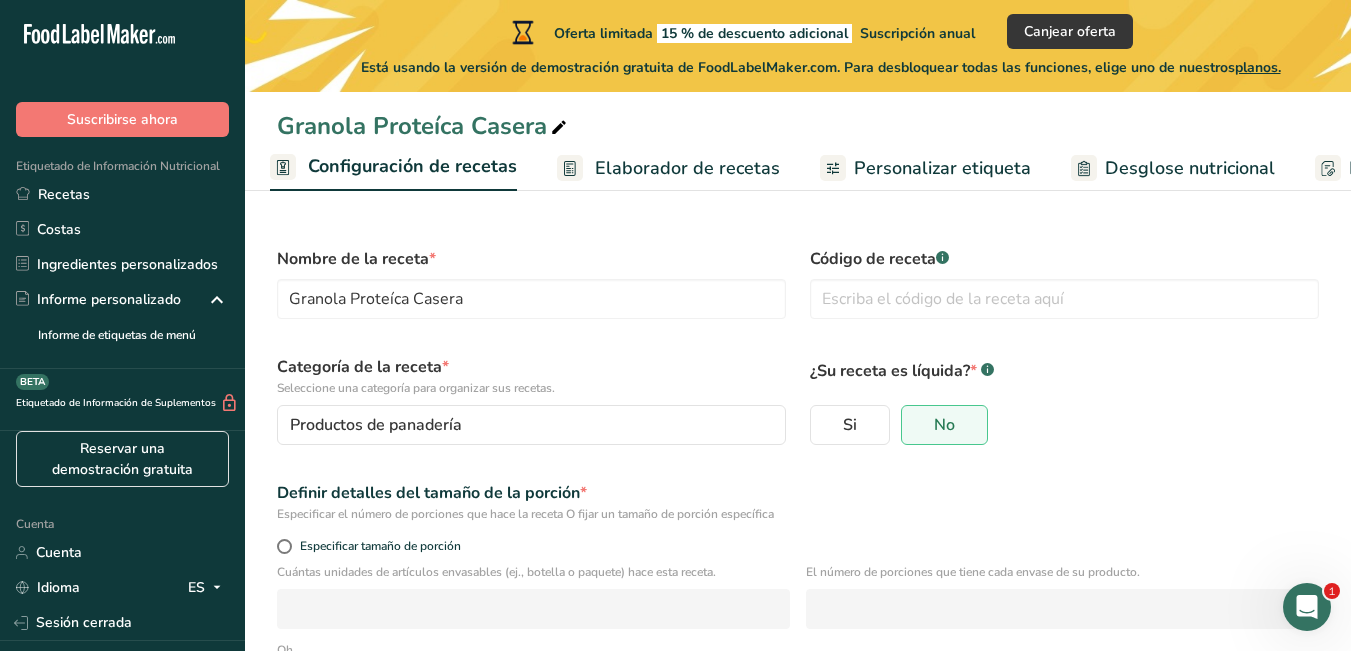scroll, scrollTop: 231, scrollLeft: 0, axis: vertical 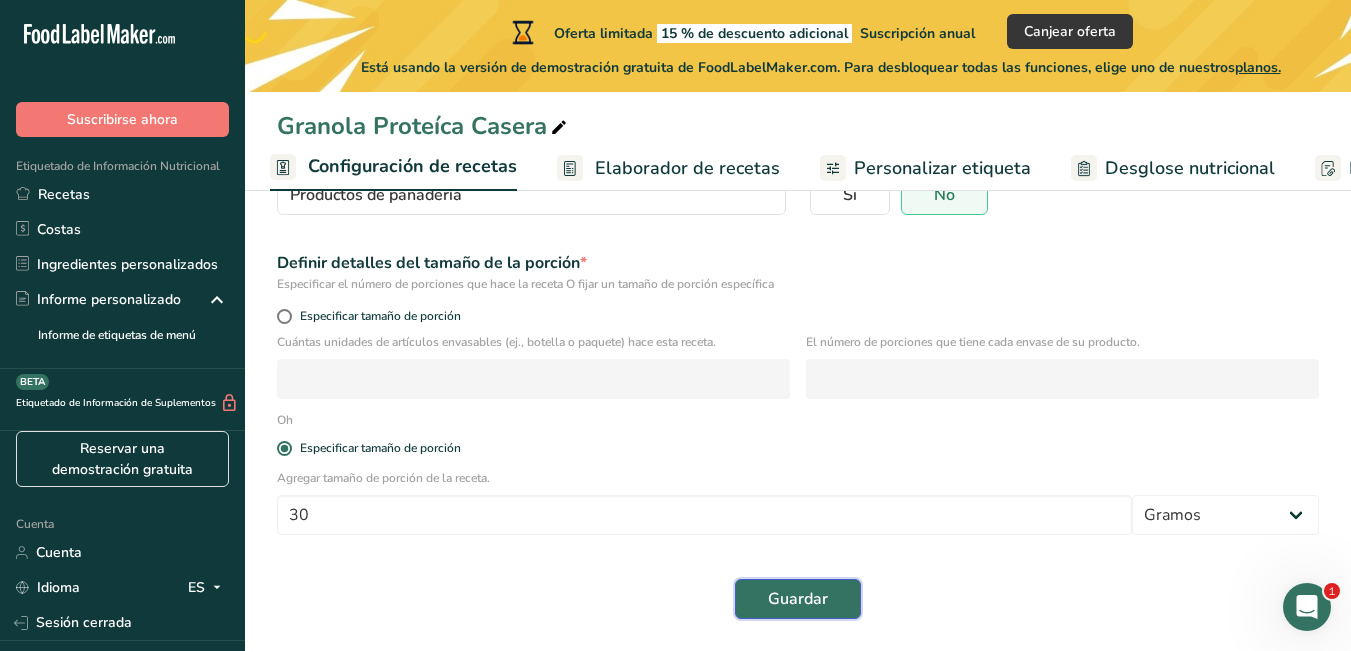 click on "Guardar" at bounding box center (798, 599) 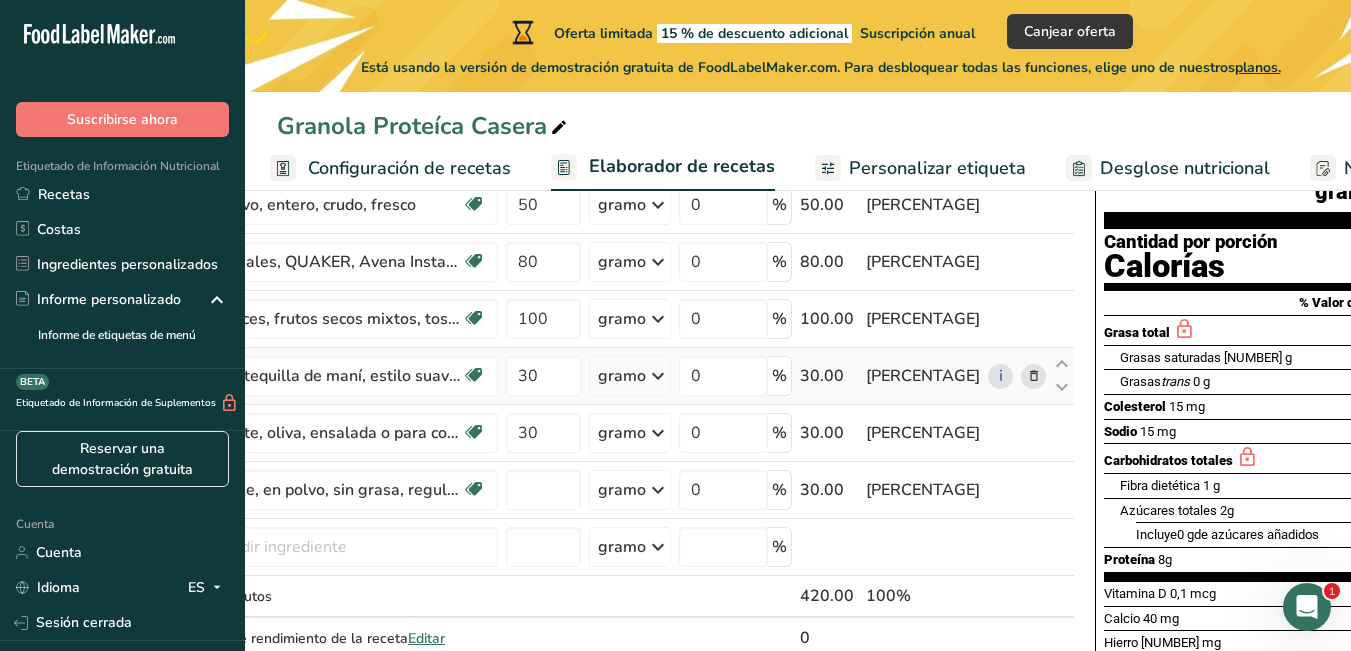 scroll, scrollTop: 0, scrollLeft: 118, axis: horizontal 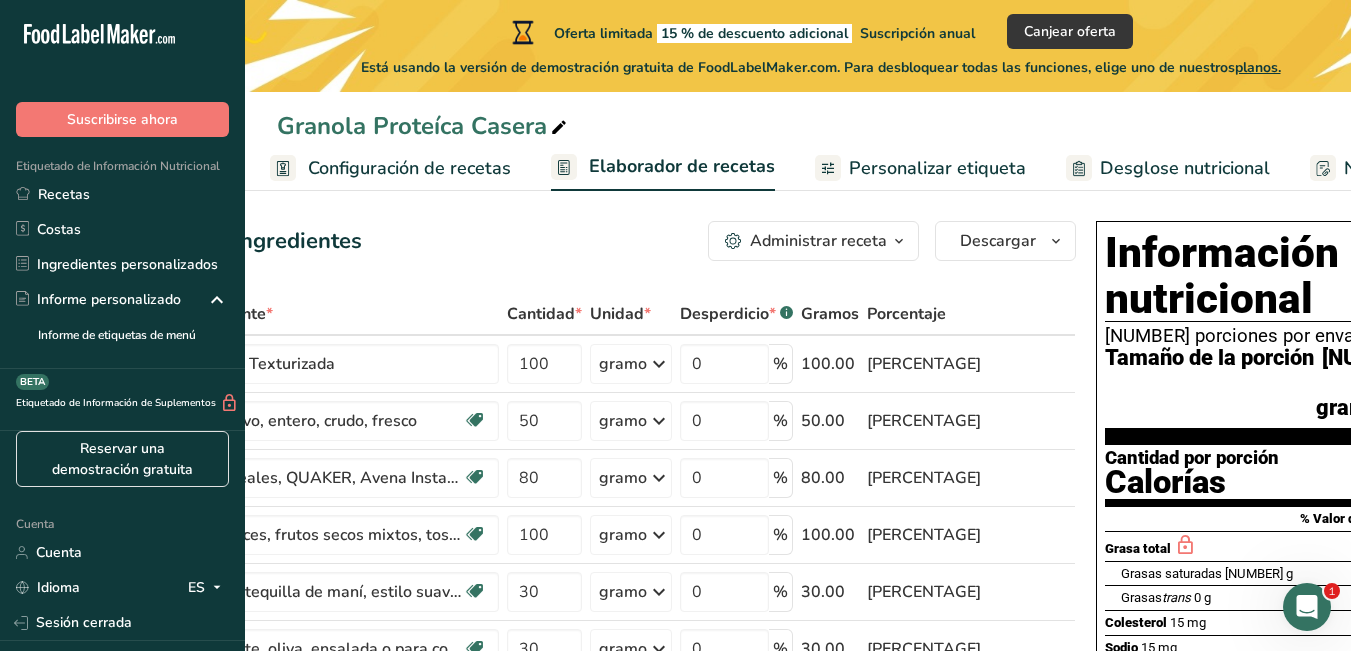 click on "Administrar receta" at bounding box center (818, 241) 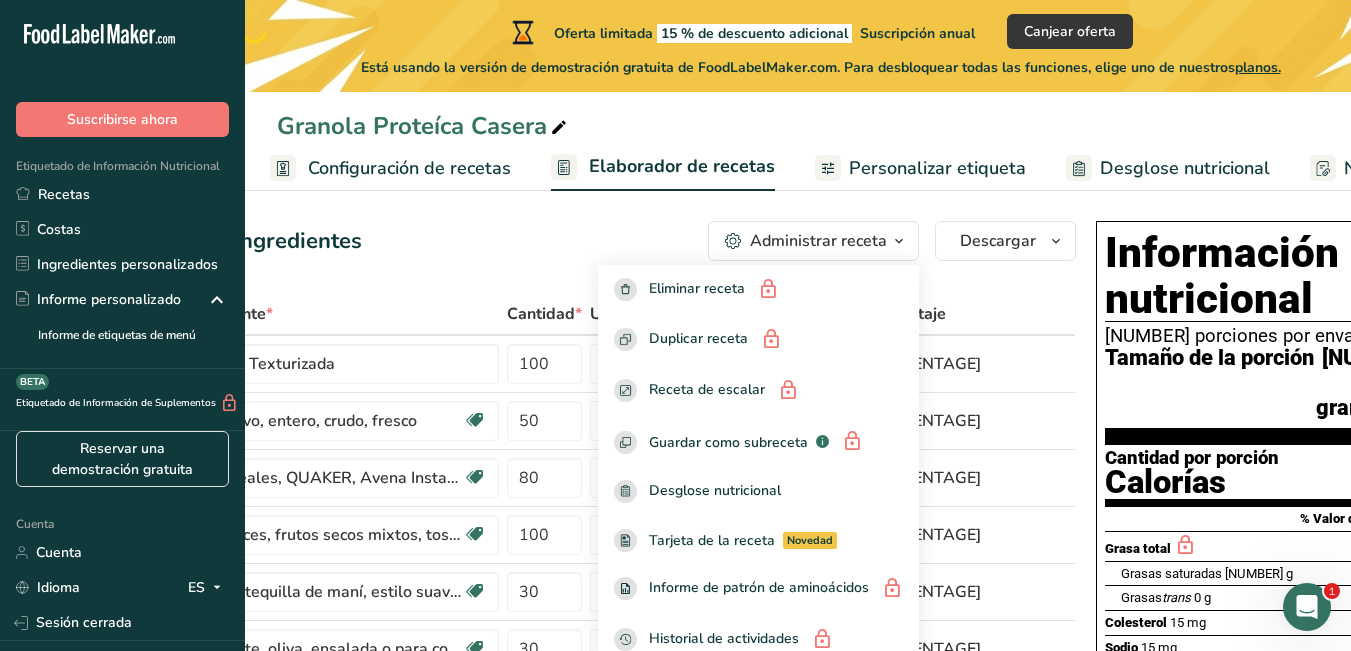 click on "Añadir ingredientes
Administrar receta         Eliminar receta             Duplicar receta               Receta de escalar               Guardar como subreceta   .a-a{fill:#347362;}.b-a{fill:#fff;}                                 Desglose nutricional                 Tarjeta de la receta
Novedad
Informe de patrón de aminoácidos             Historial de actividades
Descargar
Elija su estilo de etiqueta preferido
Etiqueta estándar FDA
Etiqueta estándar FDA
El formato más común para etiquetas de información nutricional en cumplimiento con el tipo de letra, estilo y requisitos de la FDA.
Etiqueta tabular FDA
Un formato de etiqueta conforme a las regulaciones de la FDA presentada en una disposición tabular (horizontal).
Etiqueta lineal FDA" at bounding box center [617, 241] 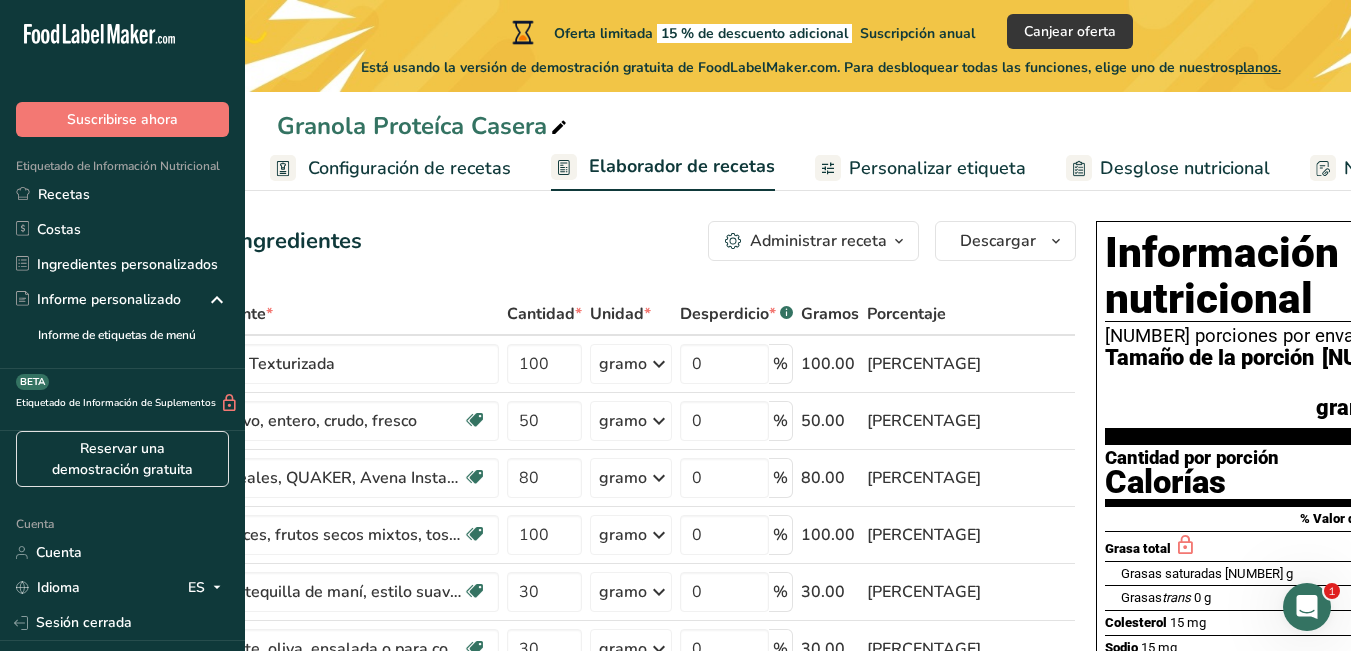 click on "Configuración de recetas" at bounding box center [409, 168] 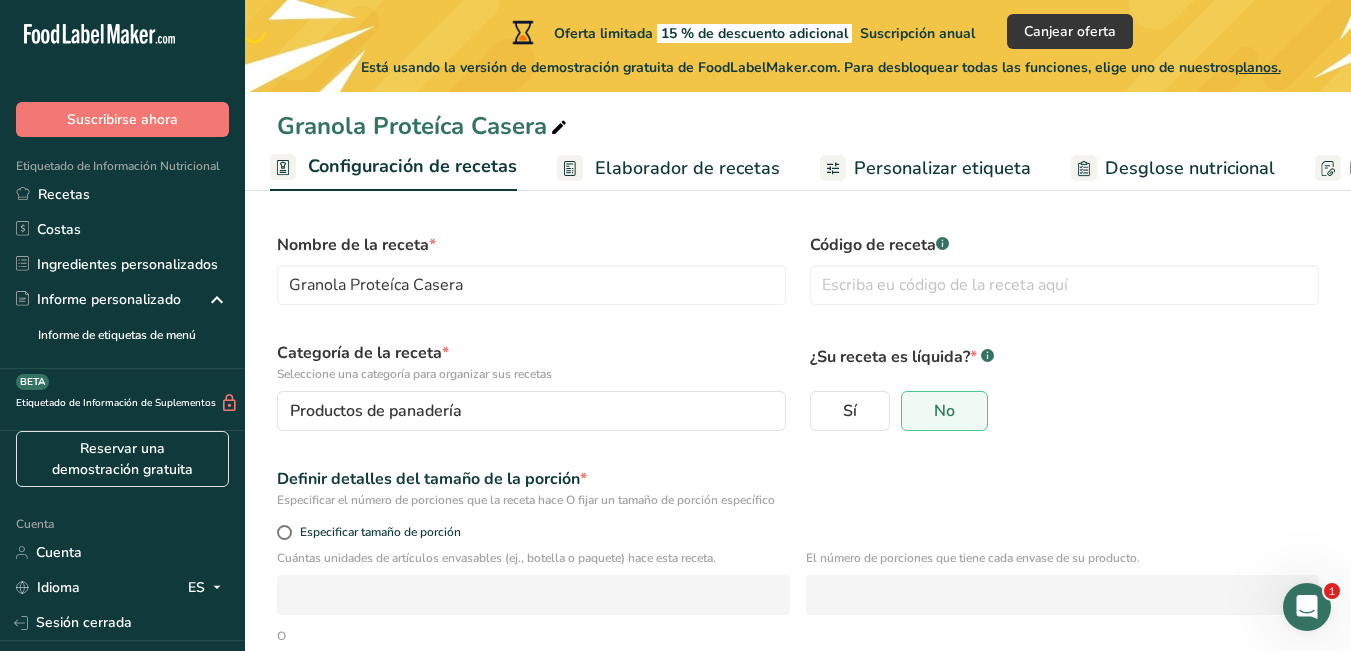 scroll, scrollTop: 0, scrollLeft: 0, axis: both 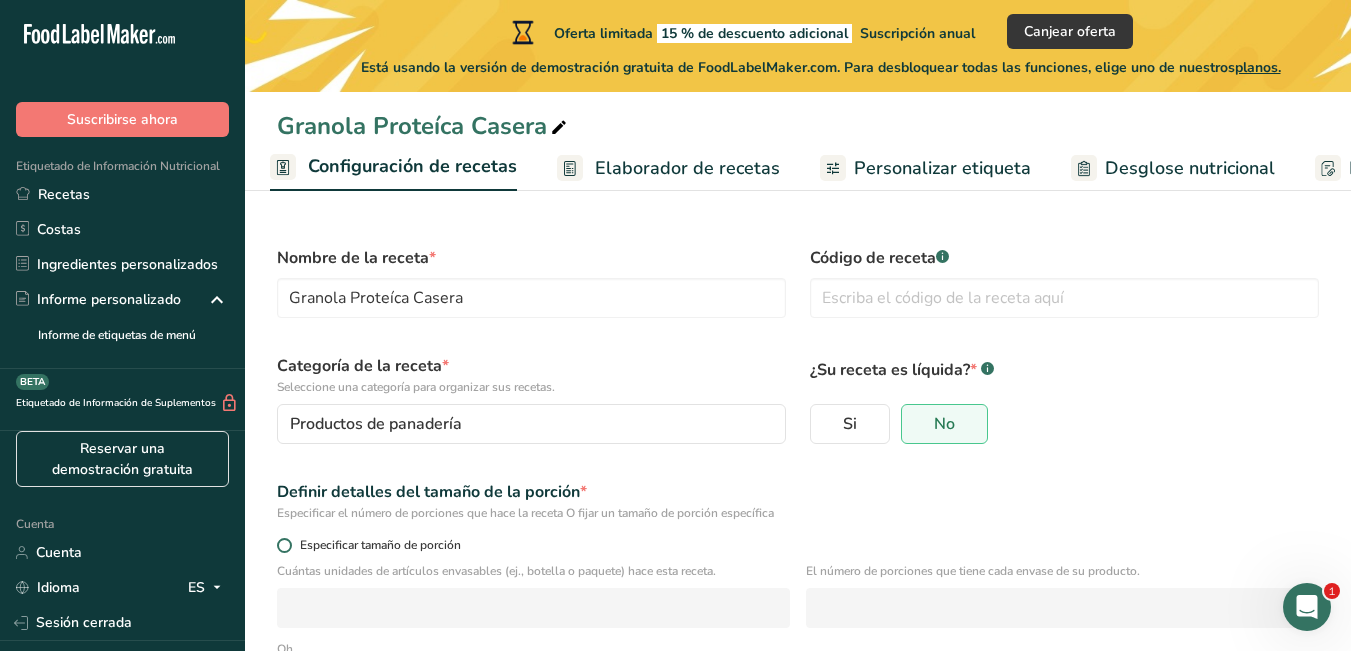 click on "Especificar tamaño de porción" at bounding box center (380, 545) 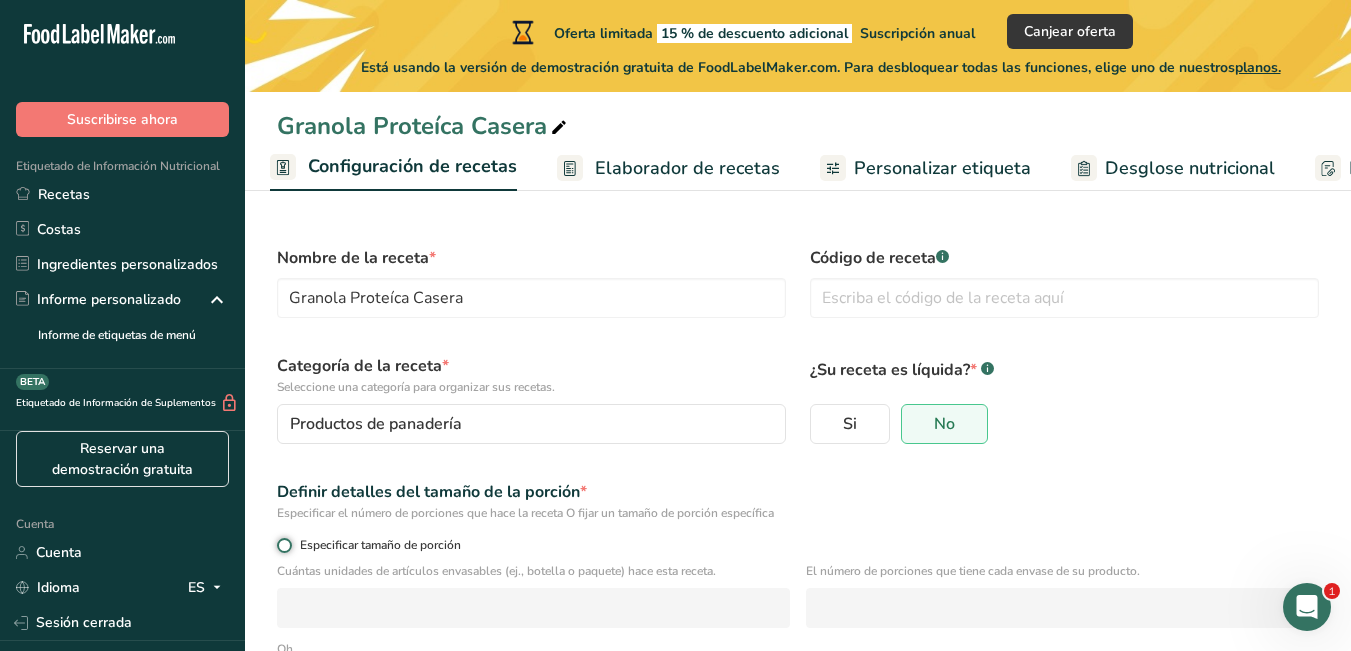click on "Especificar tamaño de porción" at bounding box center [283, 545] 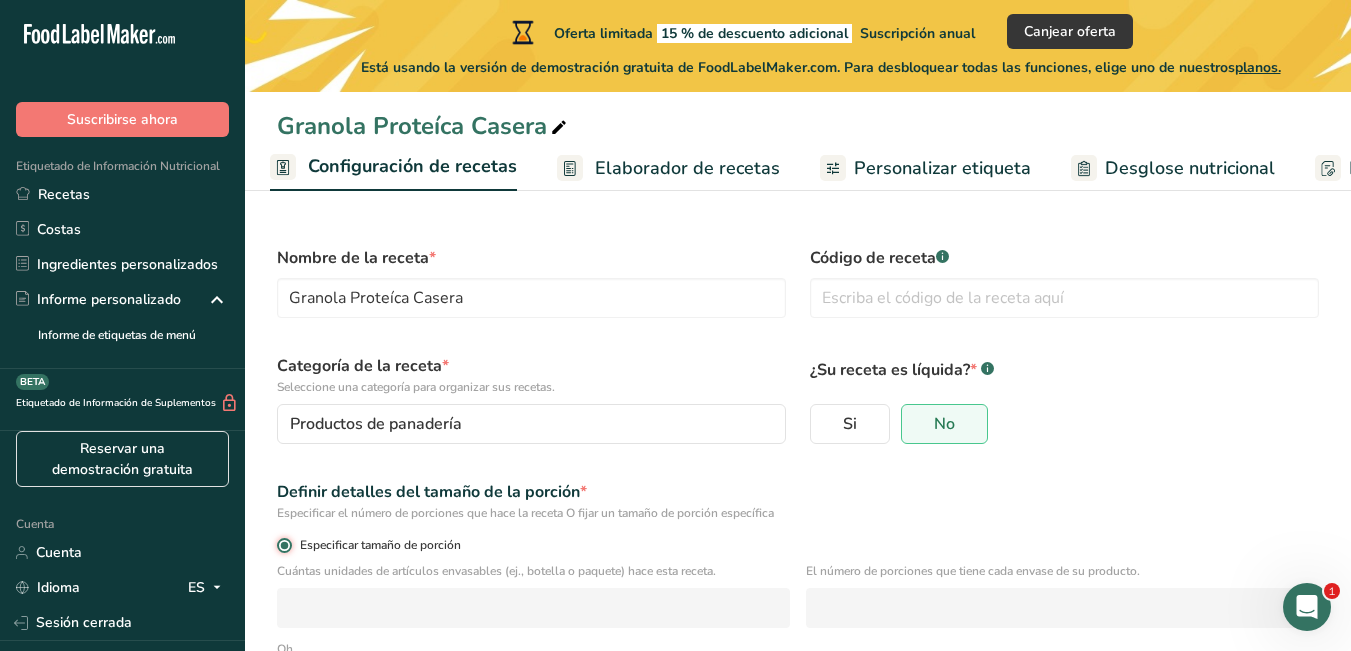 radio on "false" 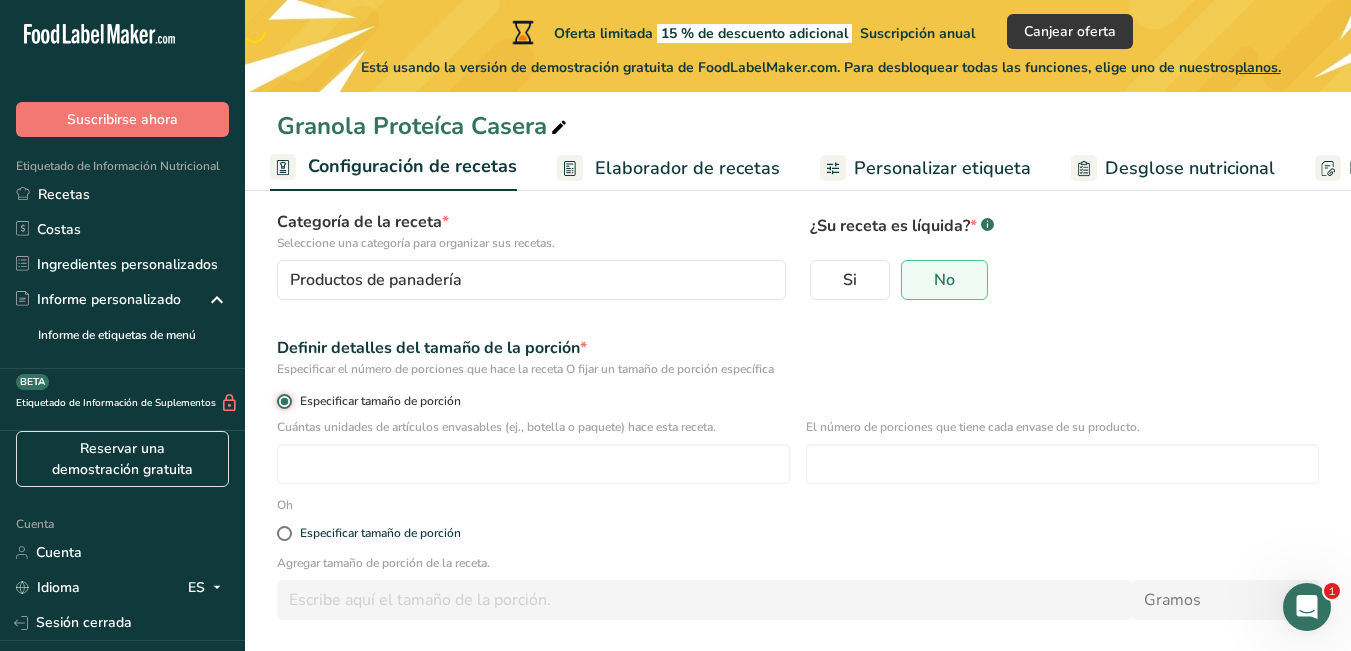 scroll, scrollTop: 153, scrollLeft: 0, axis: vertical 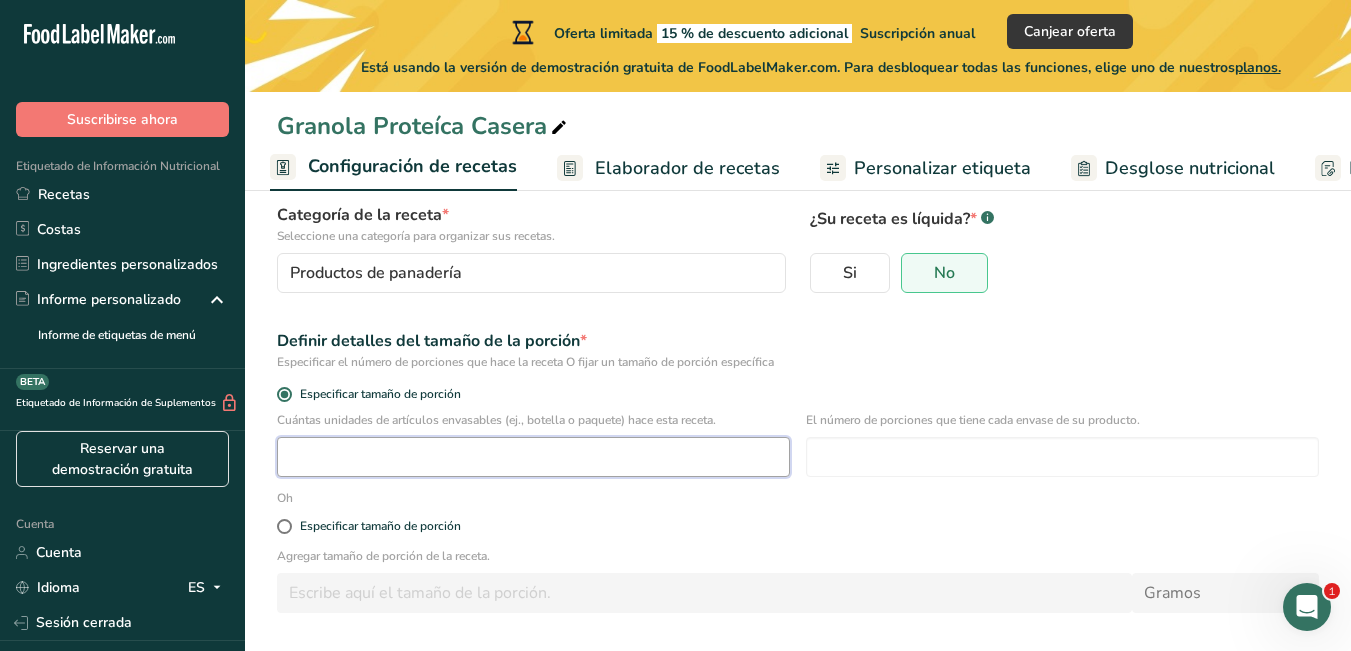 click at bounding box center [533, 457] 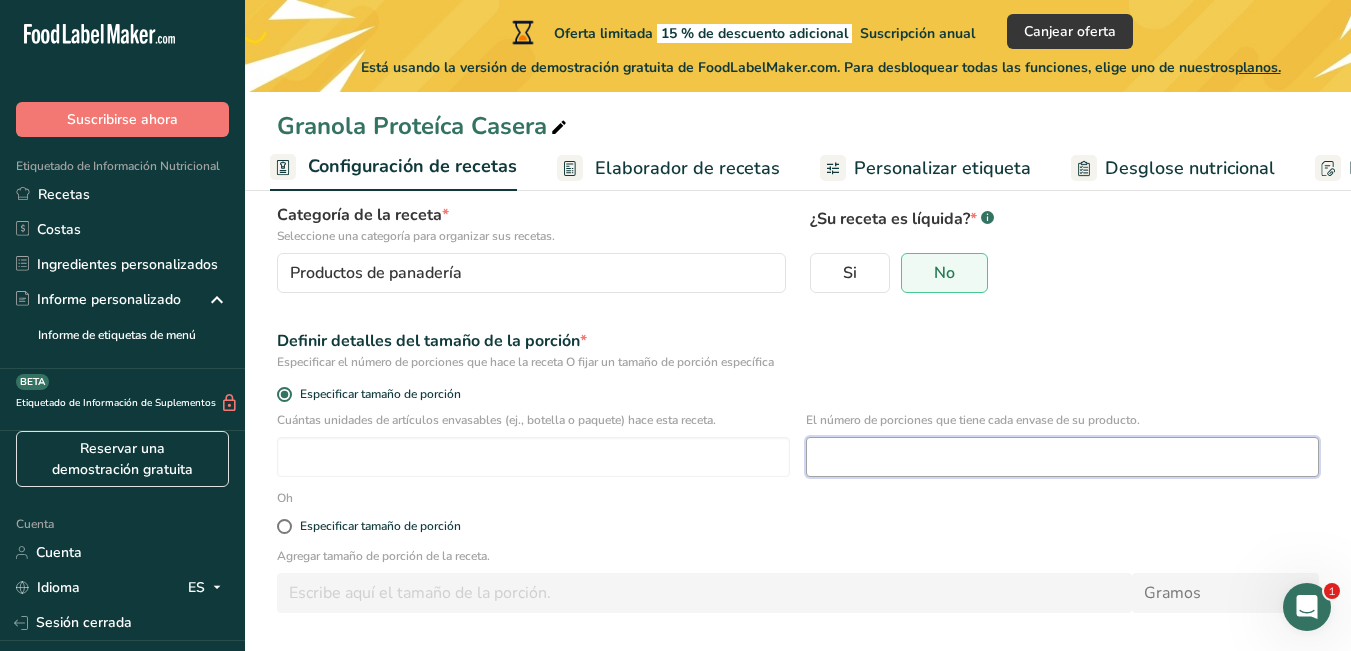 click at bounding box center [1062, 457] 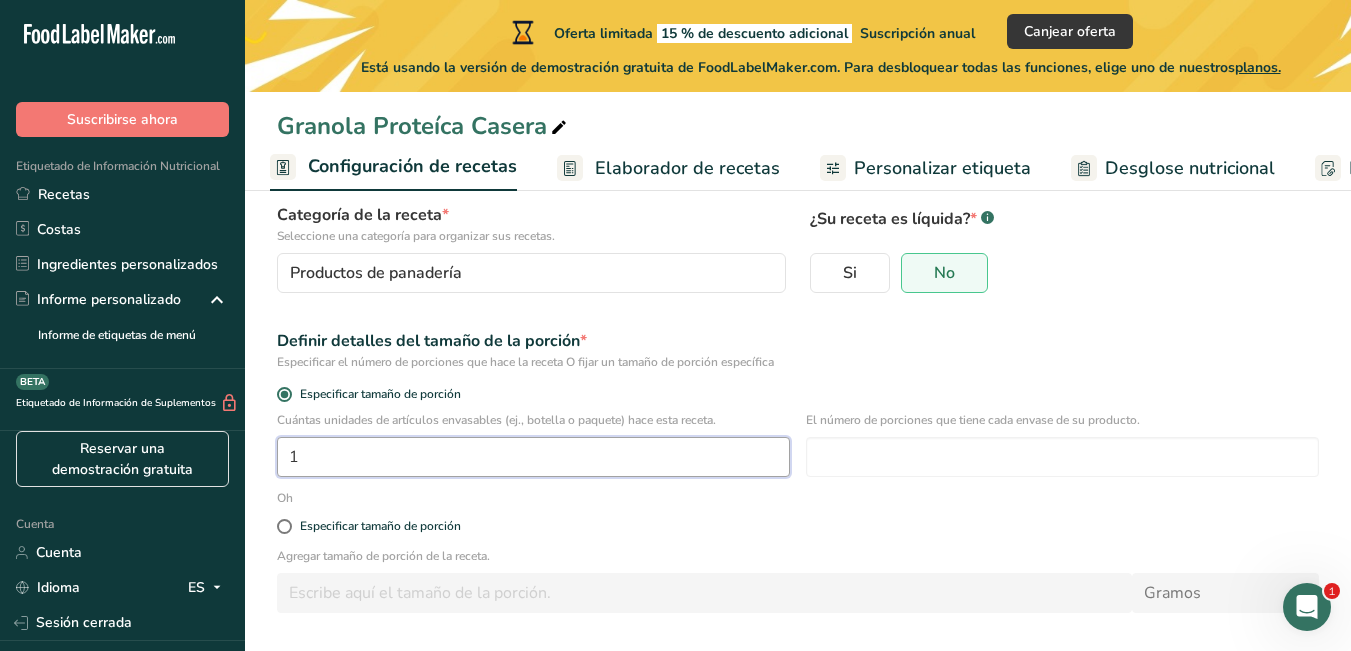 click on "1" at bounding box center [533, 457] 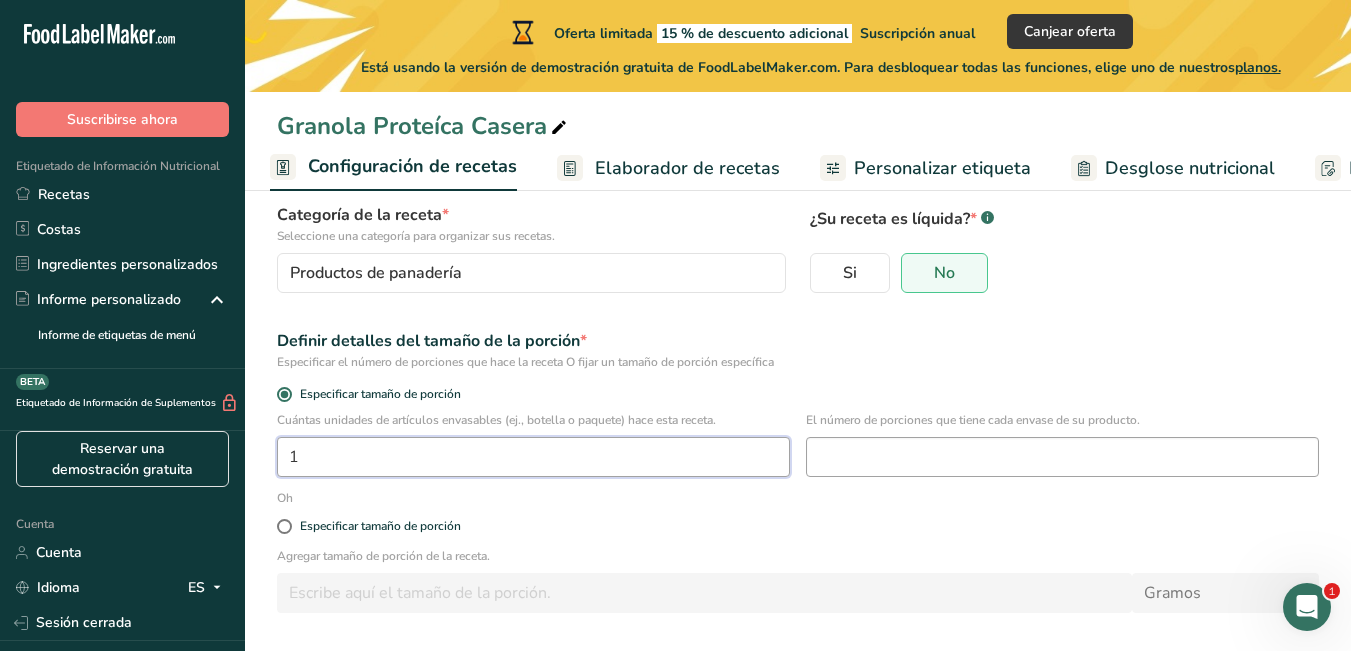 type on "1" 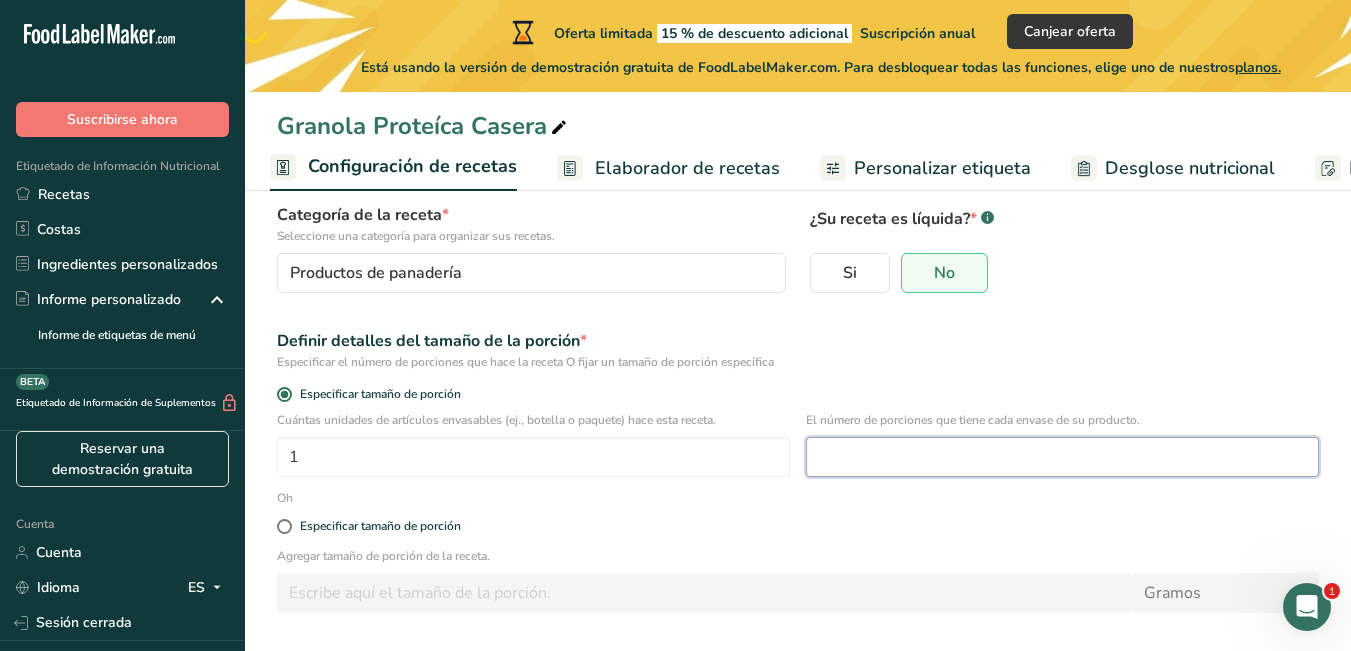 click at bounding box center (1062, 457) 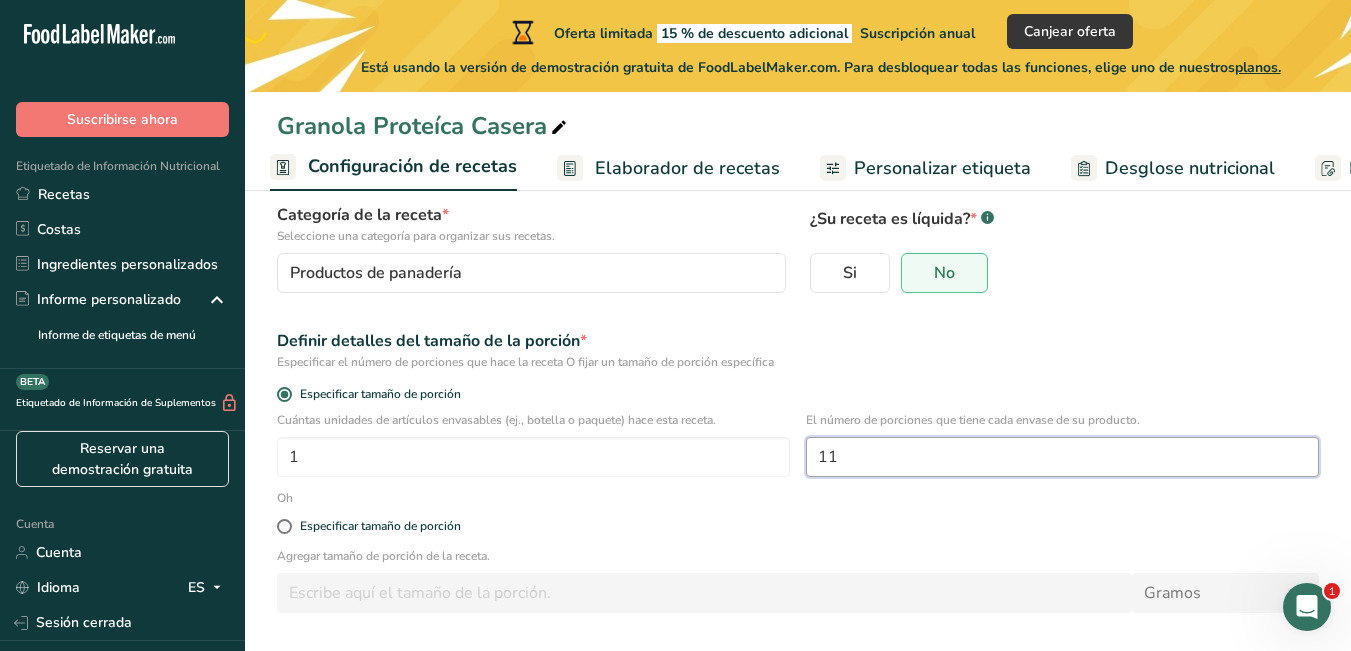 scroll, scrollTop: 231, scrollLeft: 0, axis: vertical 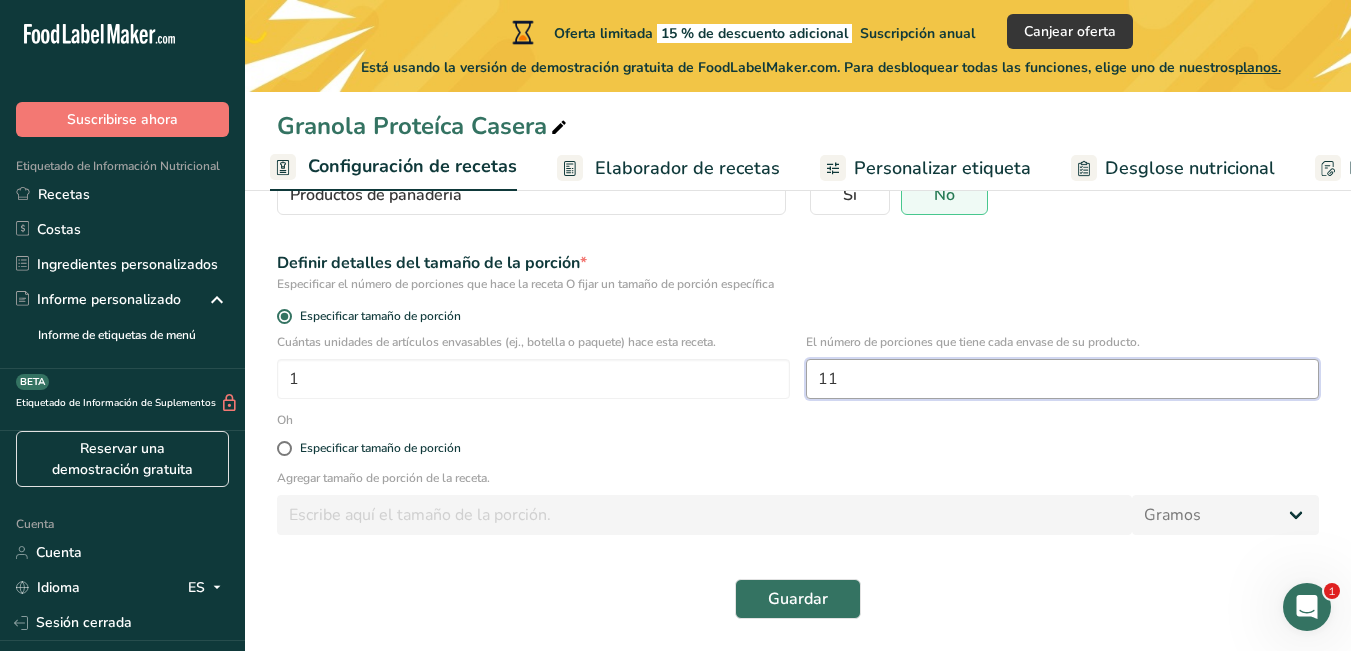 type on "11" 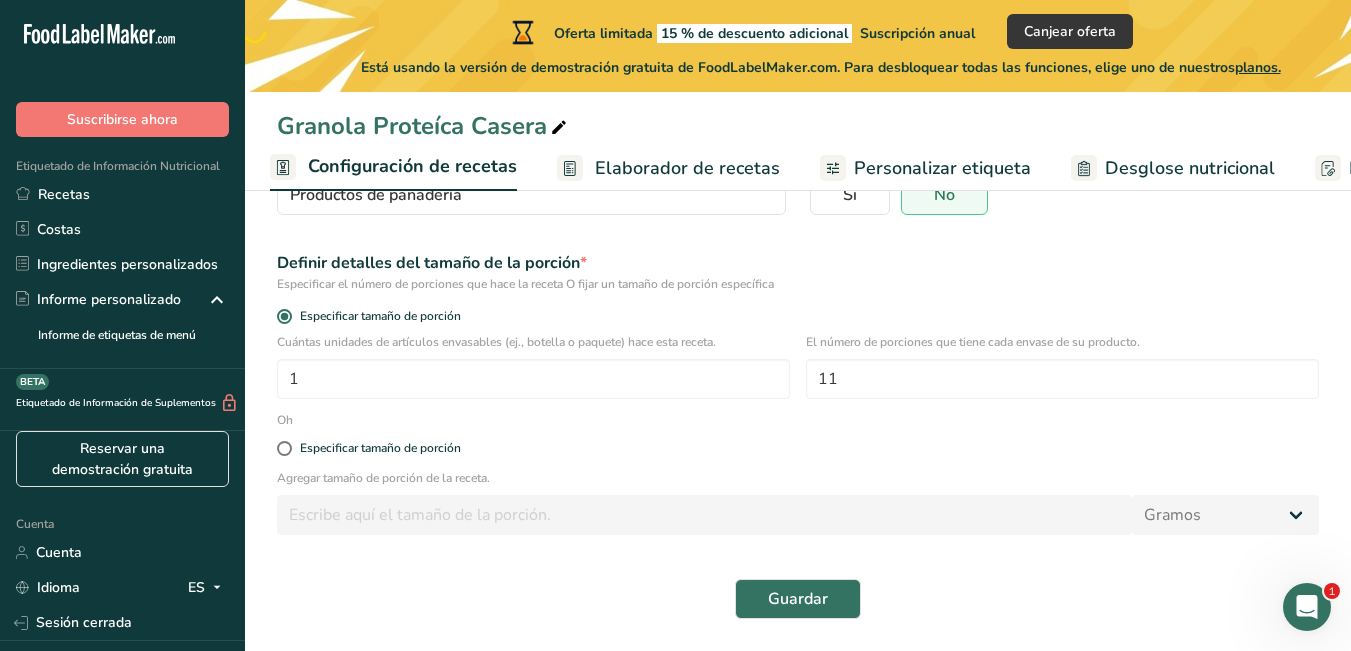 click on "Nombre de la receta  *   Granola Proteíca Casera
Código de receta
.a-a{fill:#347362;}.b-a{fill:#fff;}
Categoría de la receta  *
Seleccione una categoría para organizar sus recetas.
Productos de panadería
Categorías estándar
Categorías personalizadas
.a-a{fill:#347362;}.b-a{fill:#fff;}
Productos de panadería
Bebidas
Confitería
Comidas cocinadas, ensaladas y salsas
Lácteos
Aperitivos
Añadir nueva categoría
¿Su receta es líquida?  *   .a-a{fill:#347362;}.b-a{fill:#fff;}           Si   No
Definir detalles del tamaño de la porción  *
Especificar tamaño de porción
[NUMBER]     [NUMBER]
Oh" at bounding box center [798, 318] 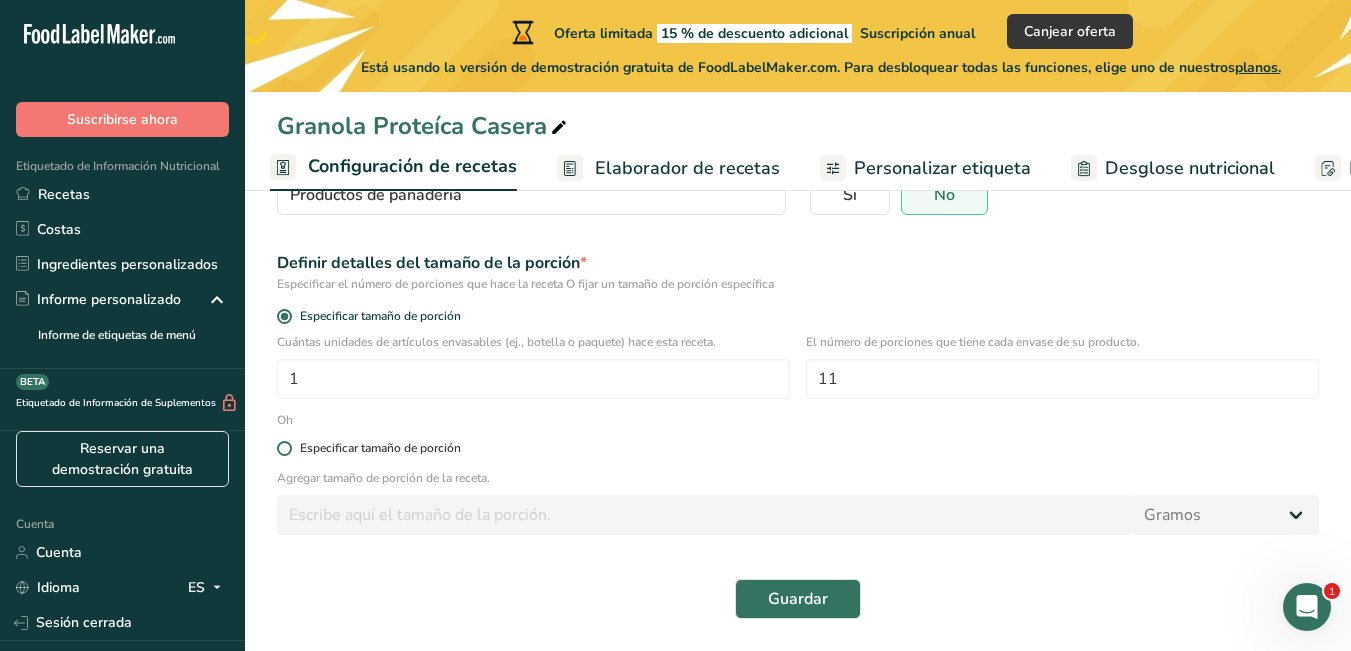 click on "Especificar tamaño de porción" at bounding box center [380, 448] 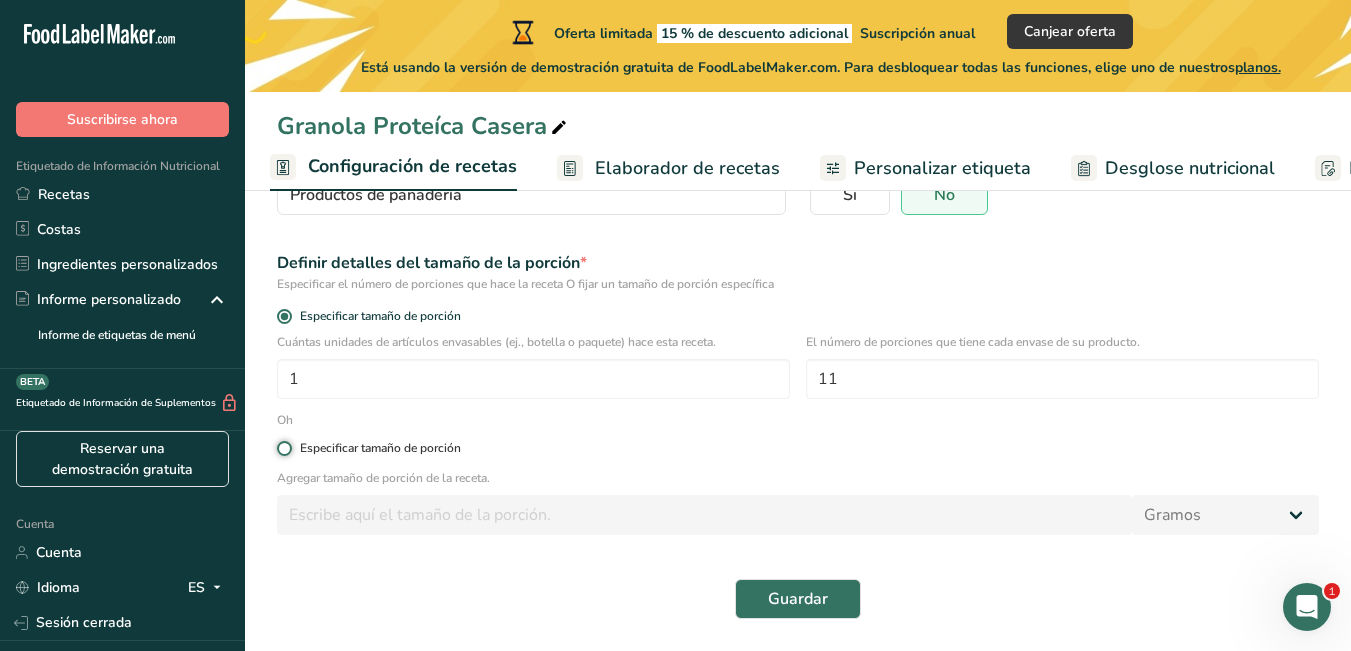 click on "Especificar tamaño de porción" at bounding box center (283, 448) 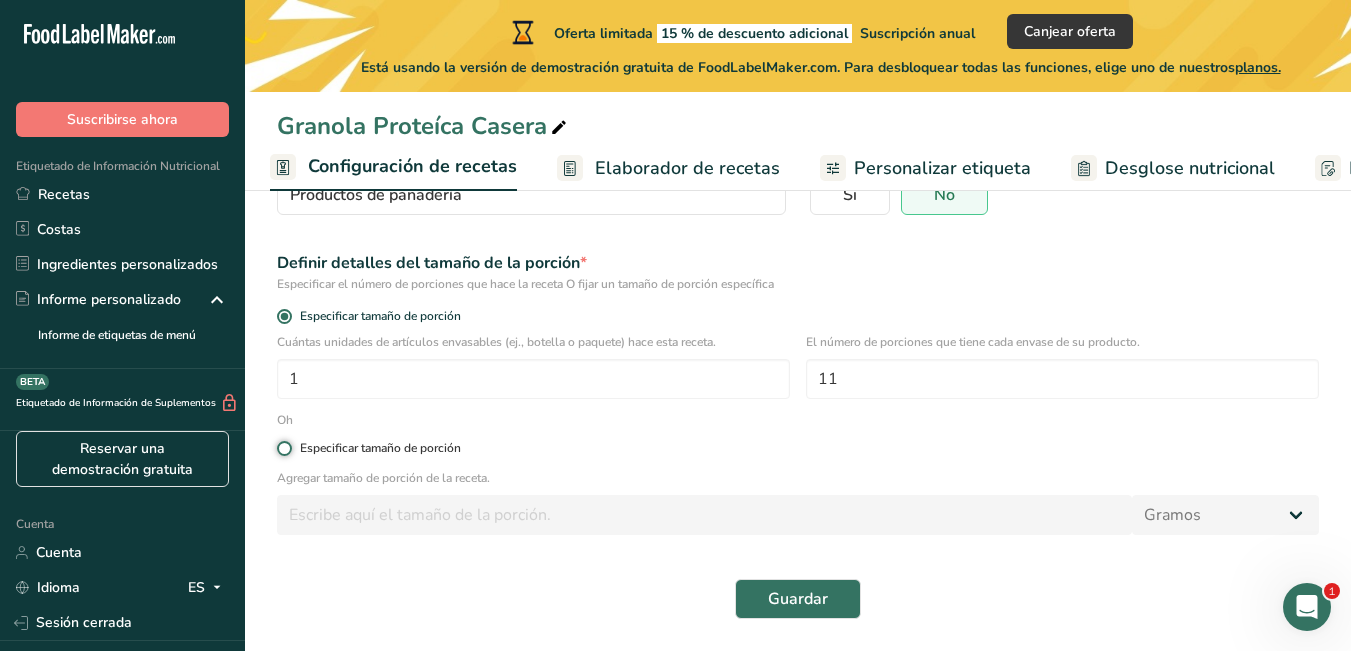 radio on "true" 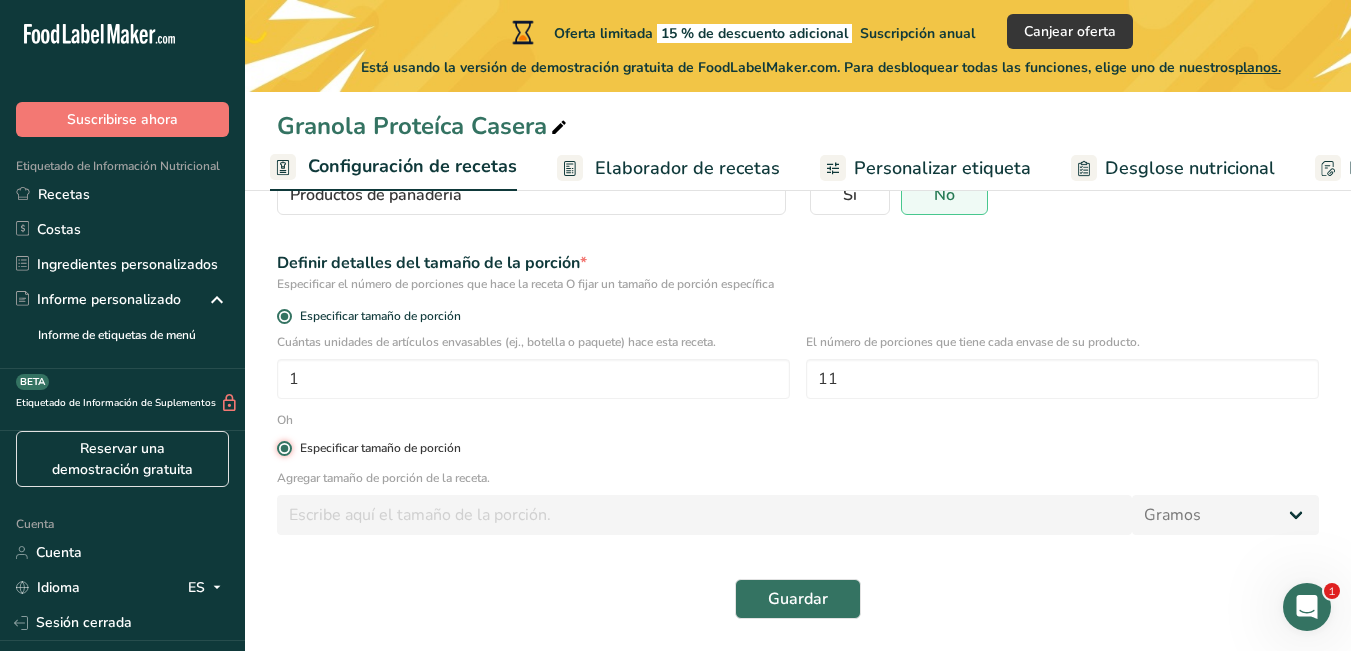 radio on "false" 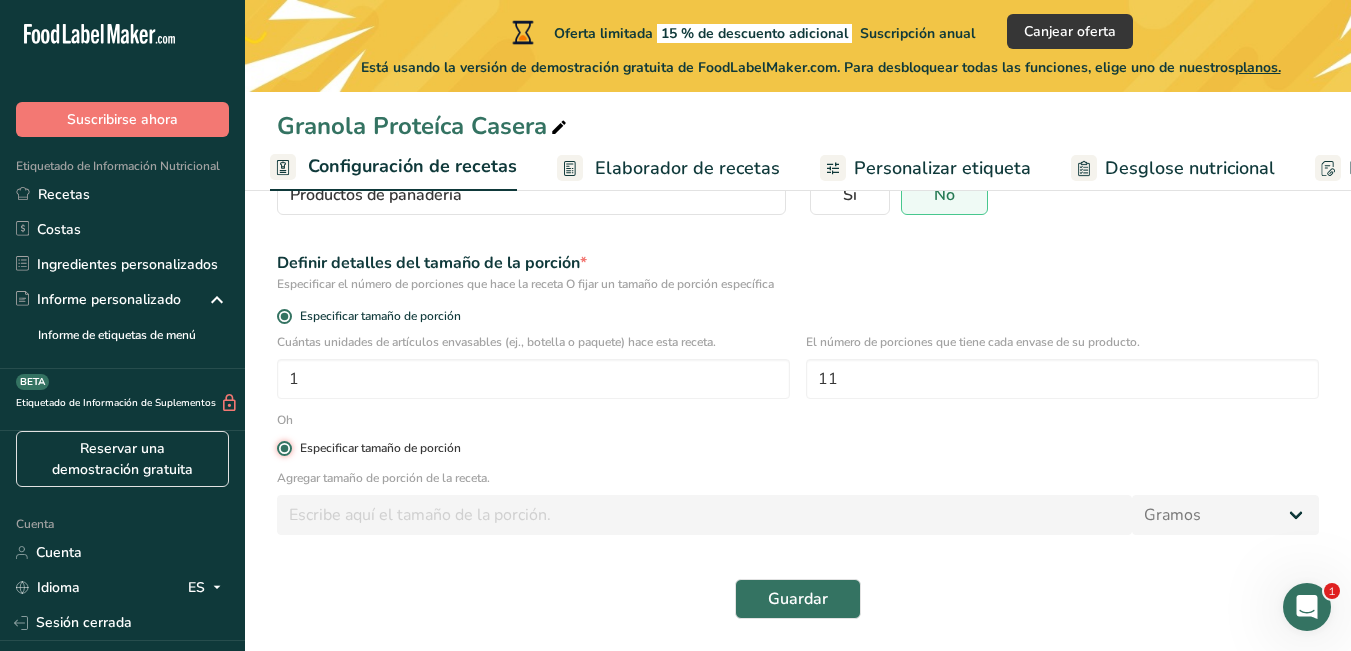 type 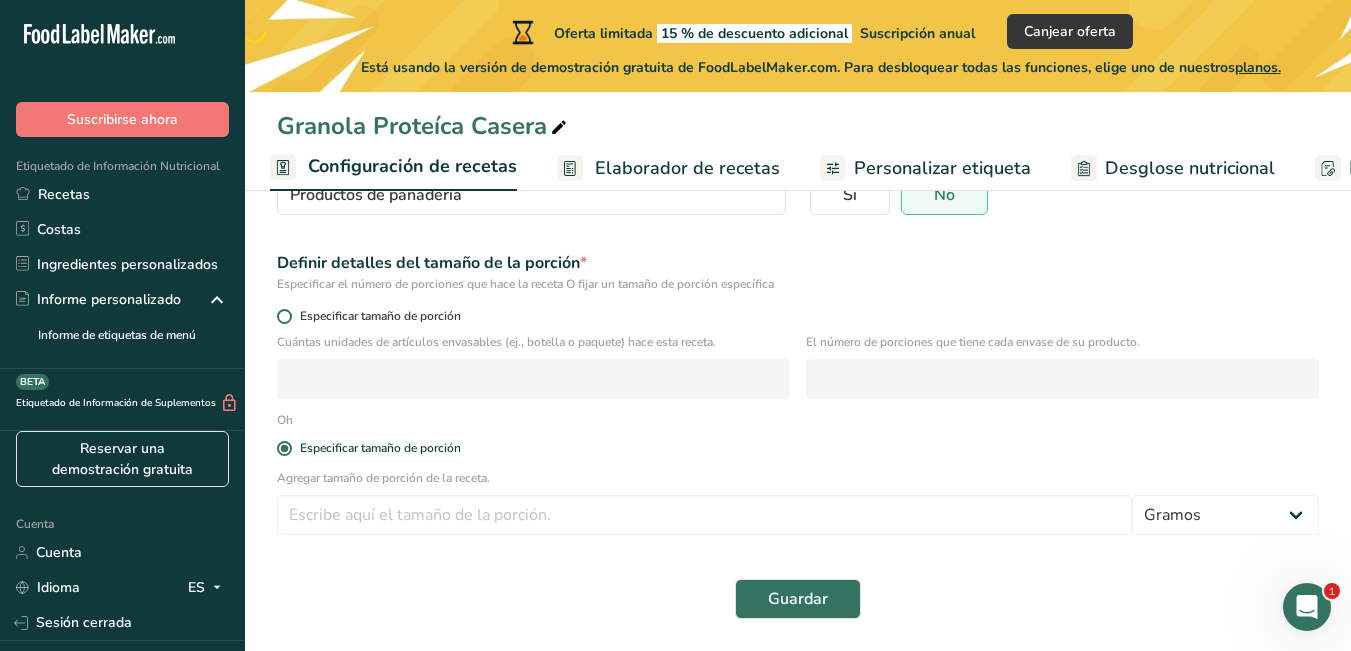 click on "Especificar tamaño de porción" at bounding box center (380, 316) 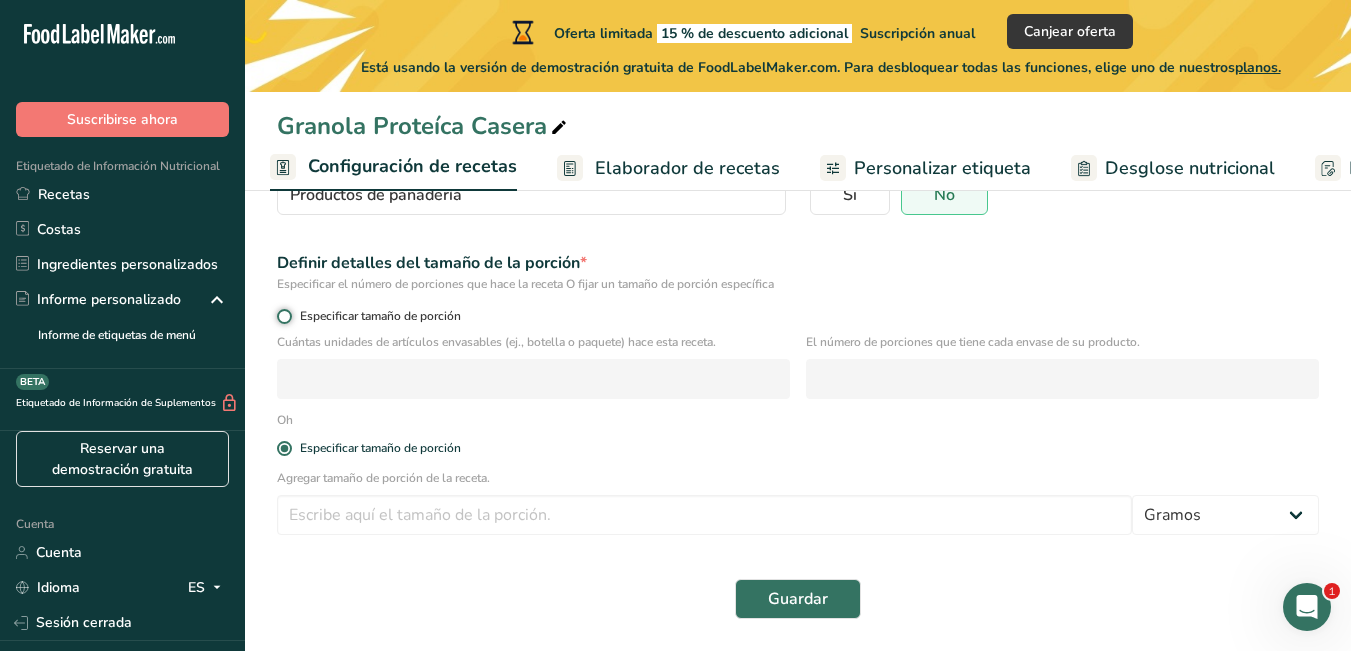 click on "Especificar tamaño de porción" at bounding box center (283, 316) 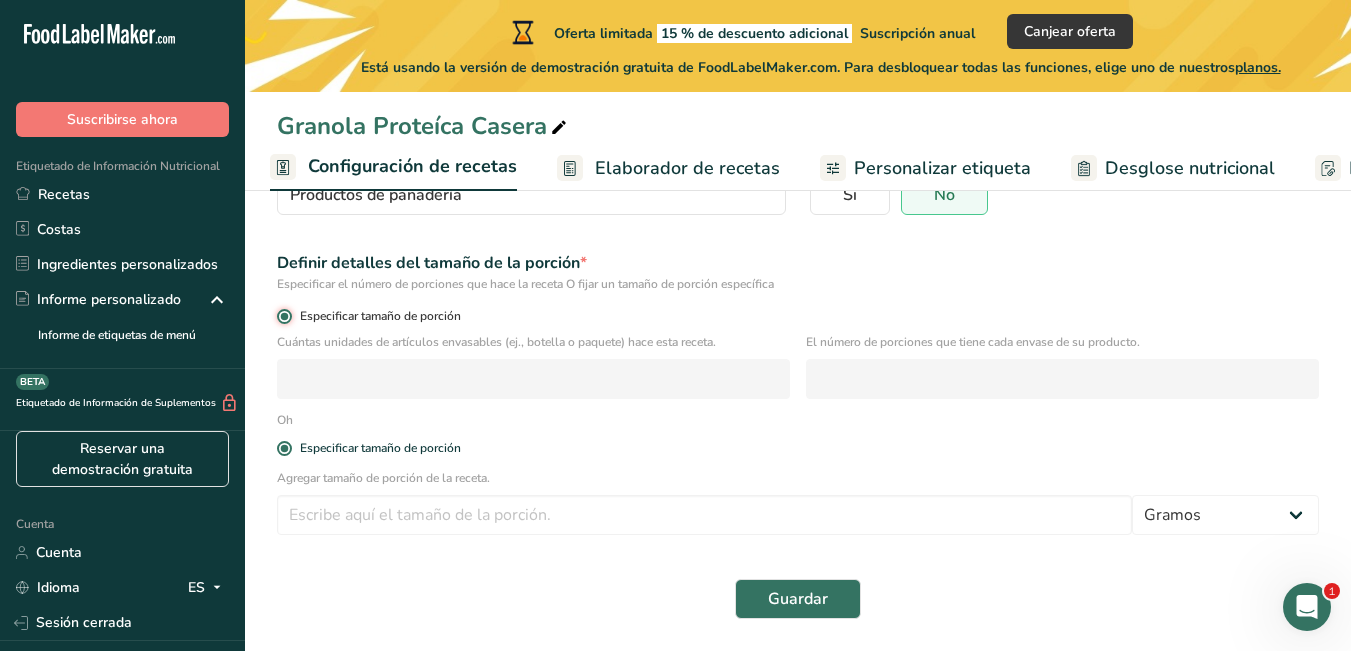 radio on "false" 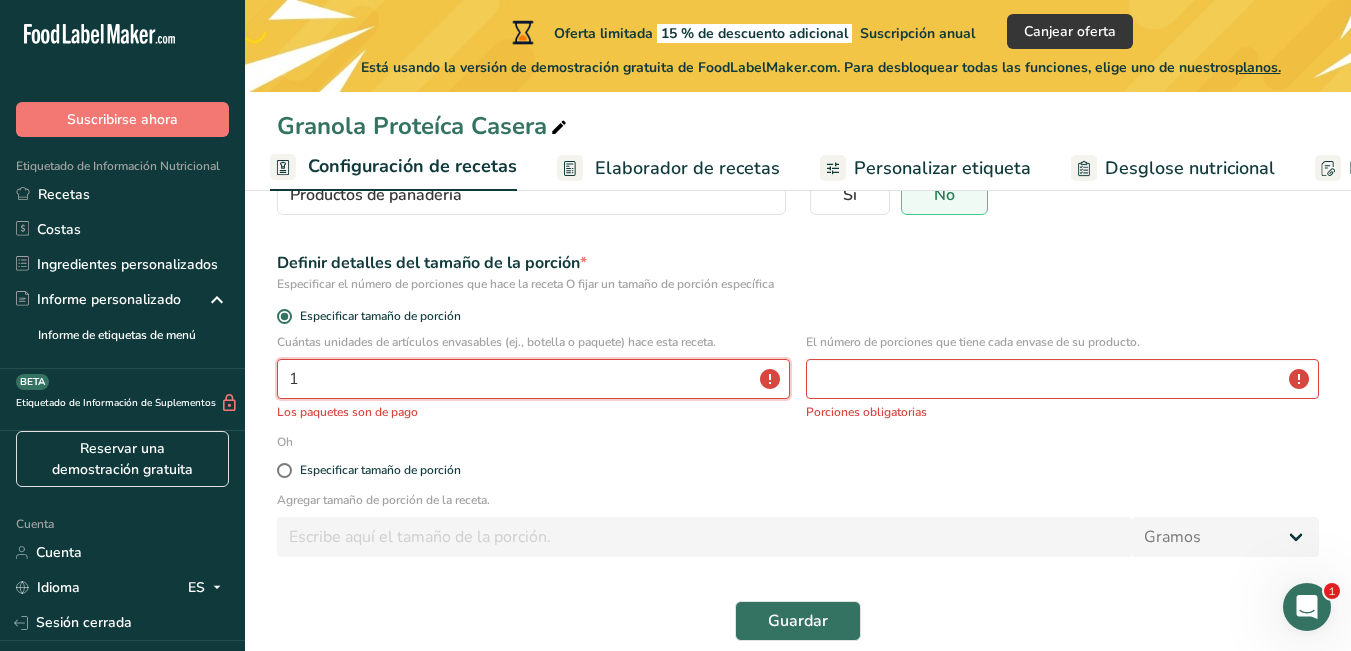 click on "1" at bounding box center [533, 379] 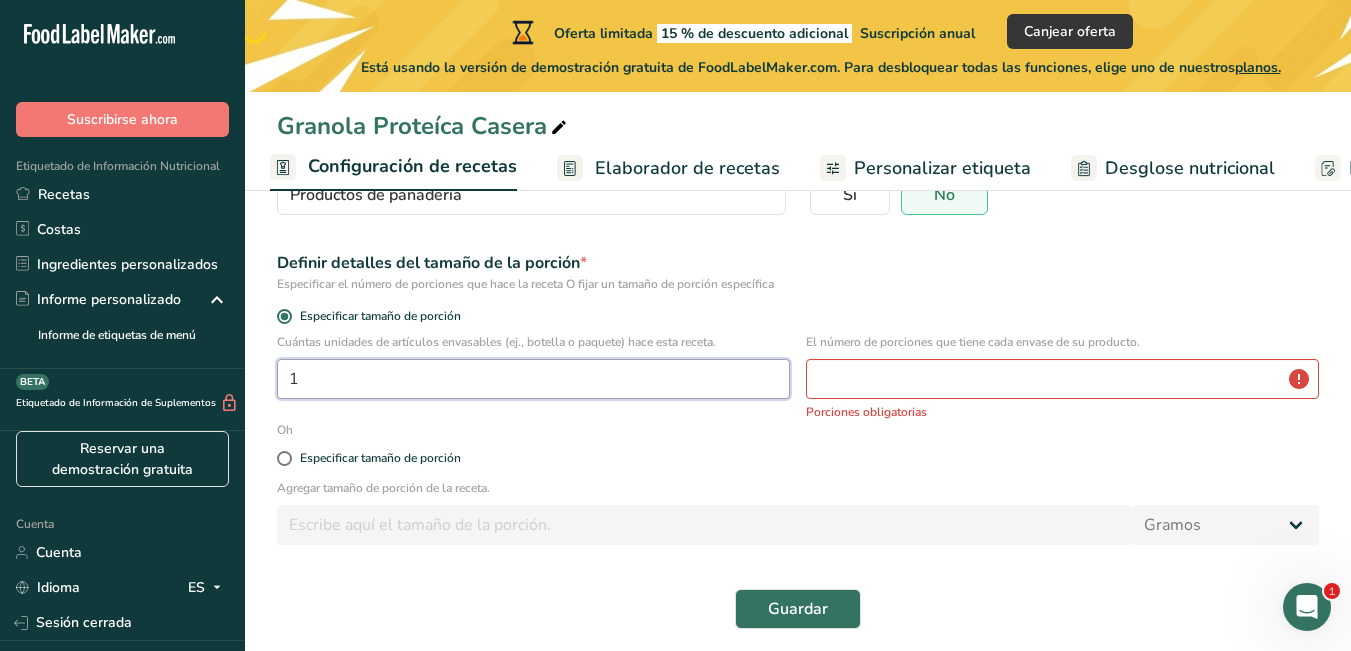type on "1" 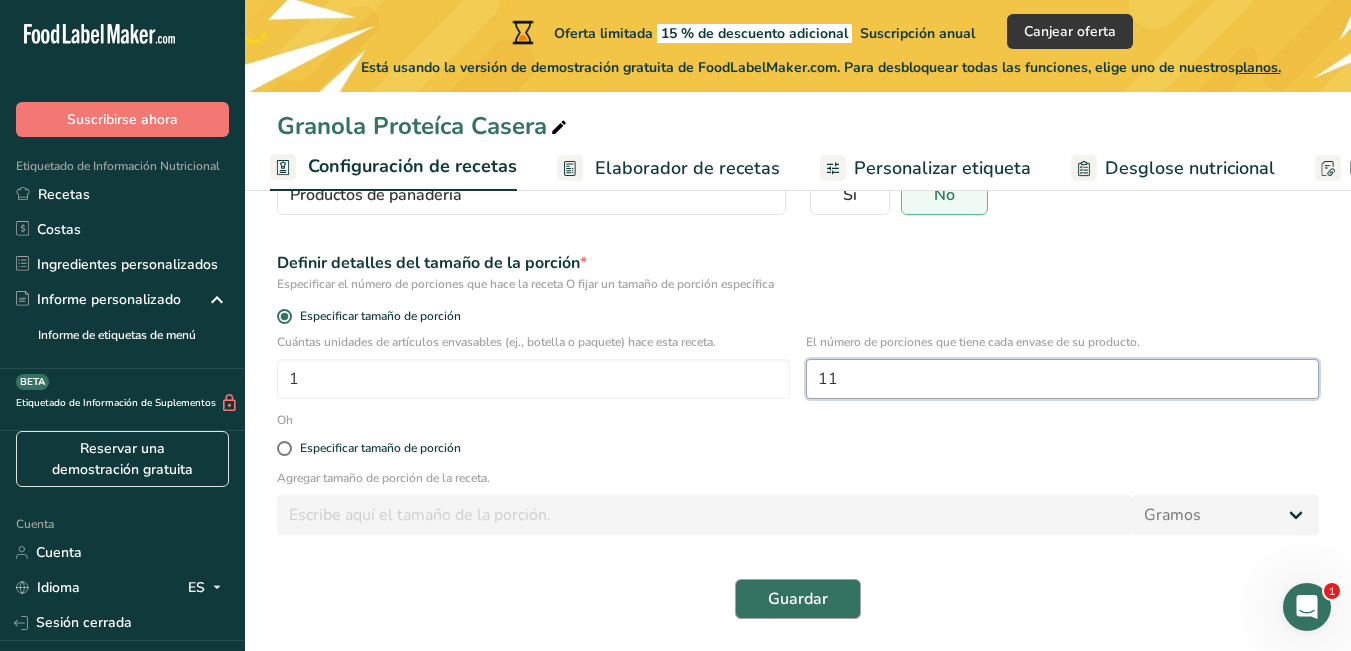 type on "11" 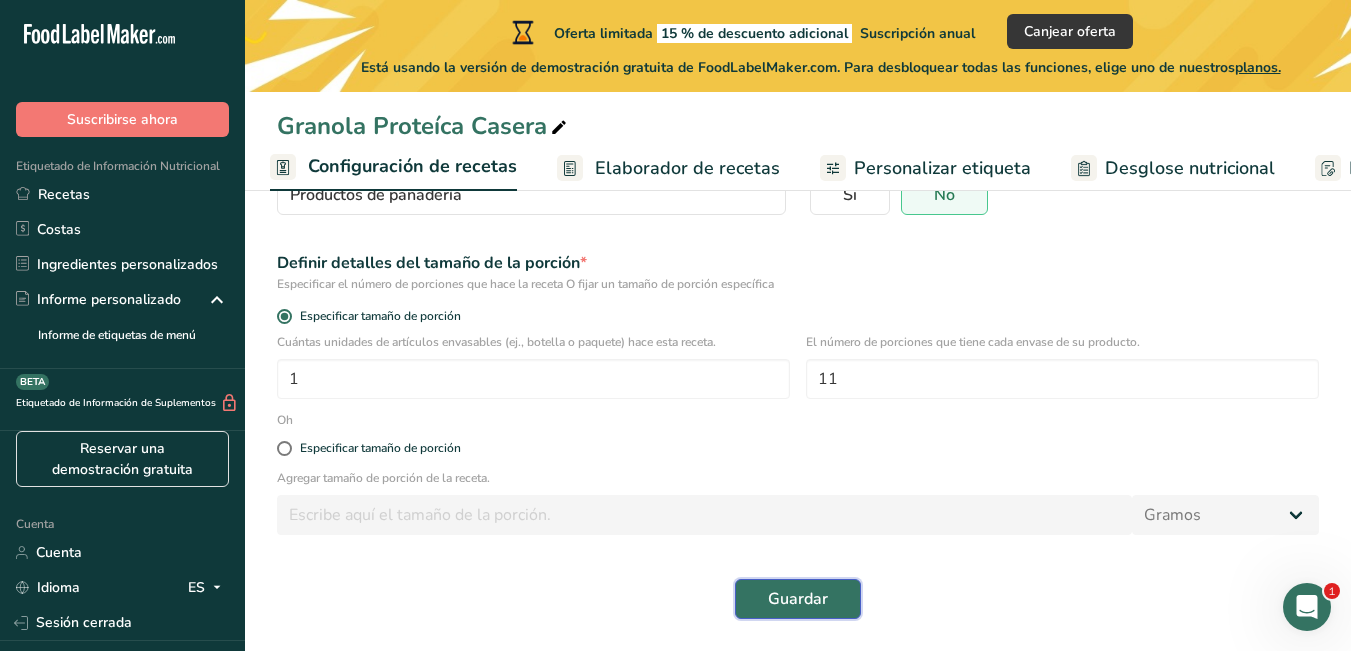 click on "Guardar" at bounding box center (798, 599) 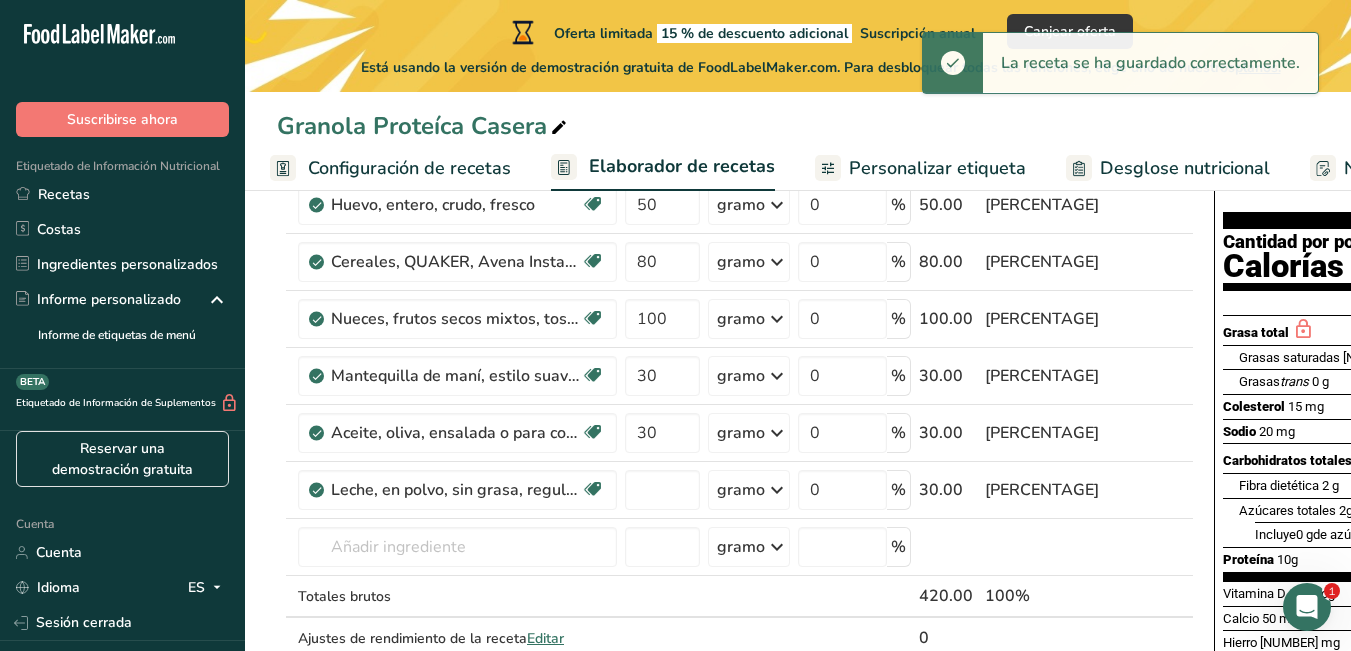 scroll, scrollTop: 0, scrollLeft: 129, axis: horizontal 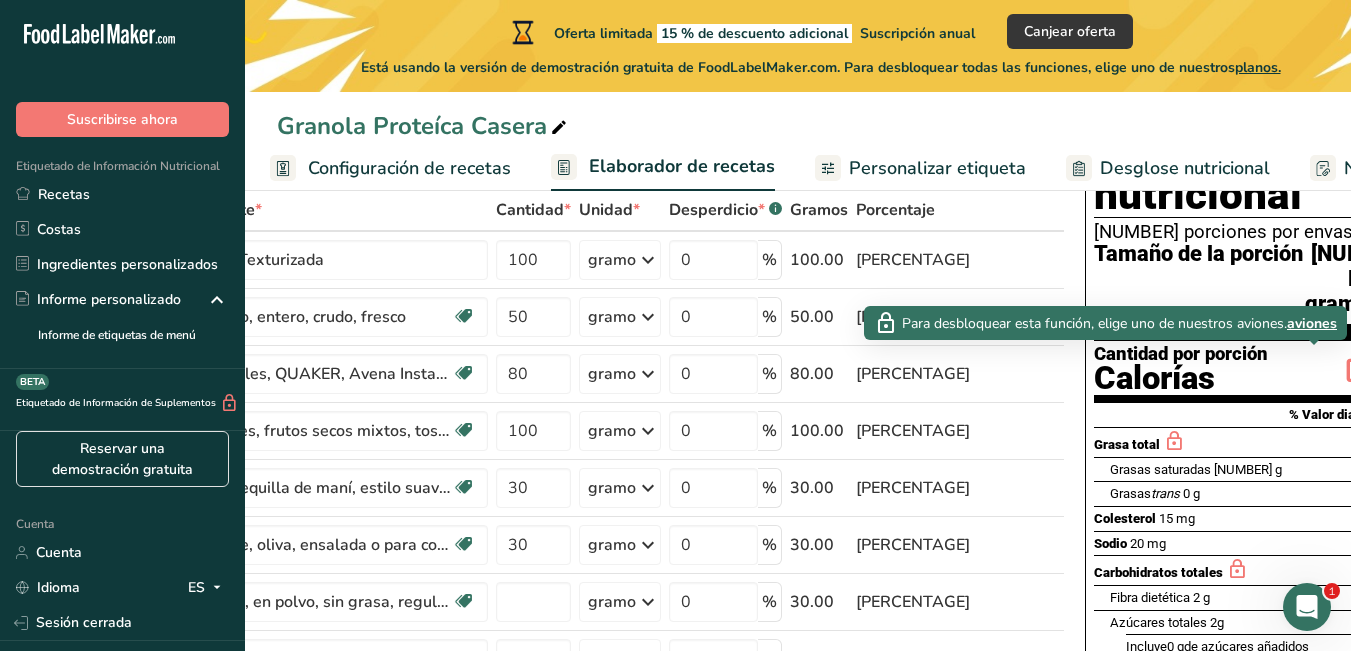 click at bounding box center (1360, 366) 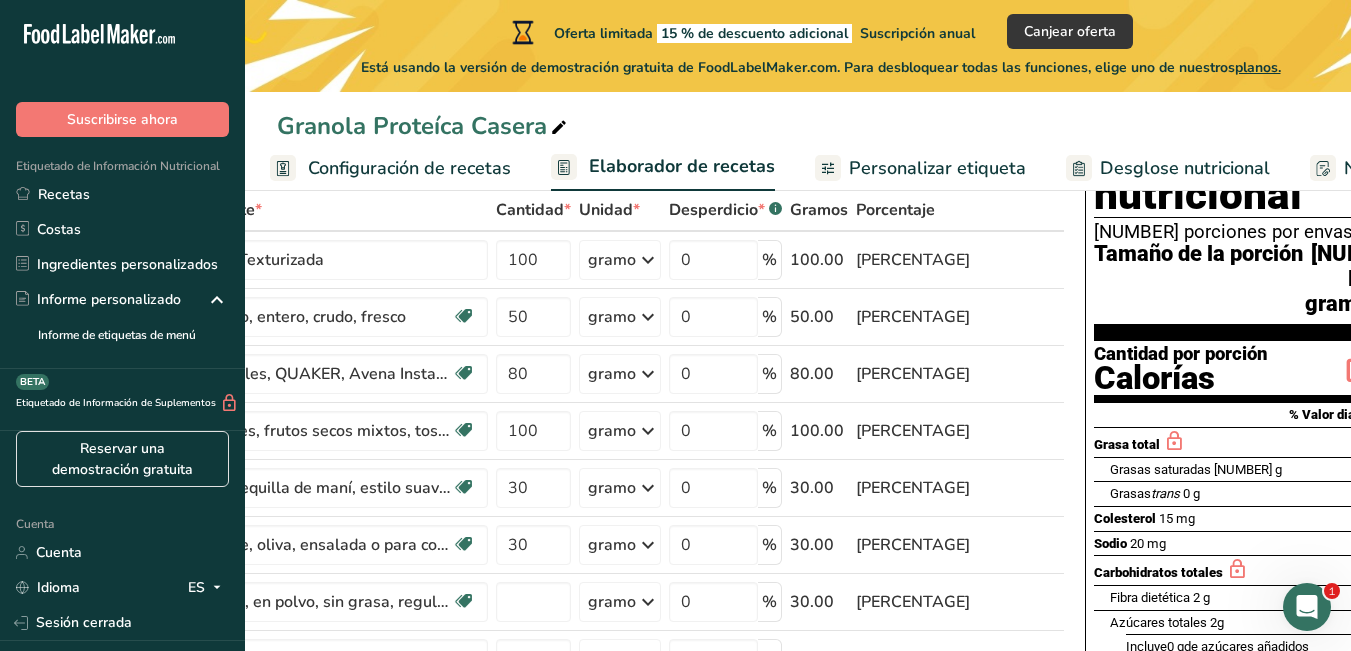 click at bounding box center [1360, 366] 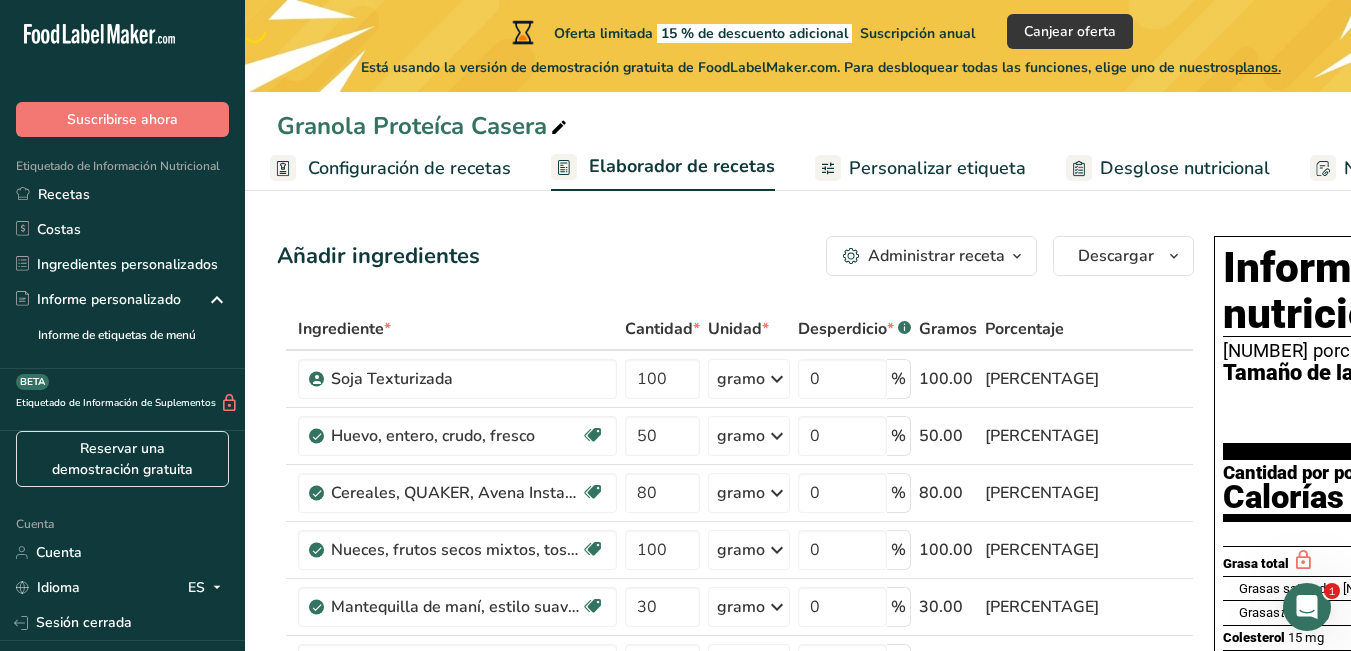 scroll, scrollTop: 0, scrollLeft: 8, axis: horizontal 